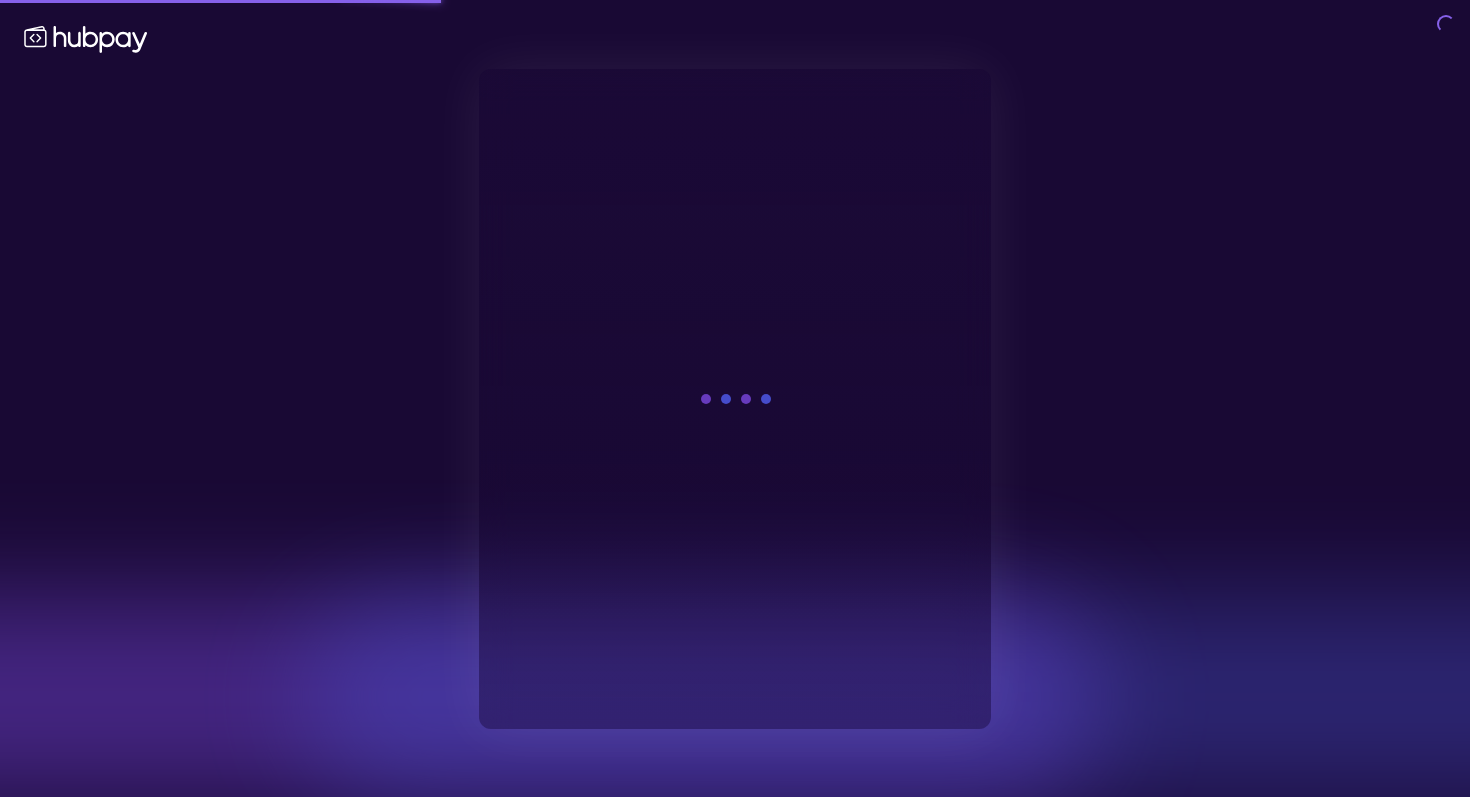 scroll, scrollTop: 0, scrollLeft: 0, axis: both 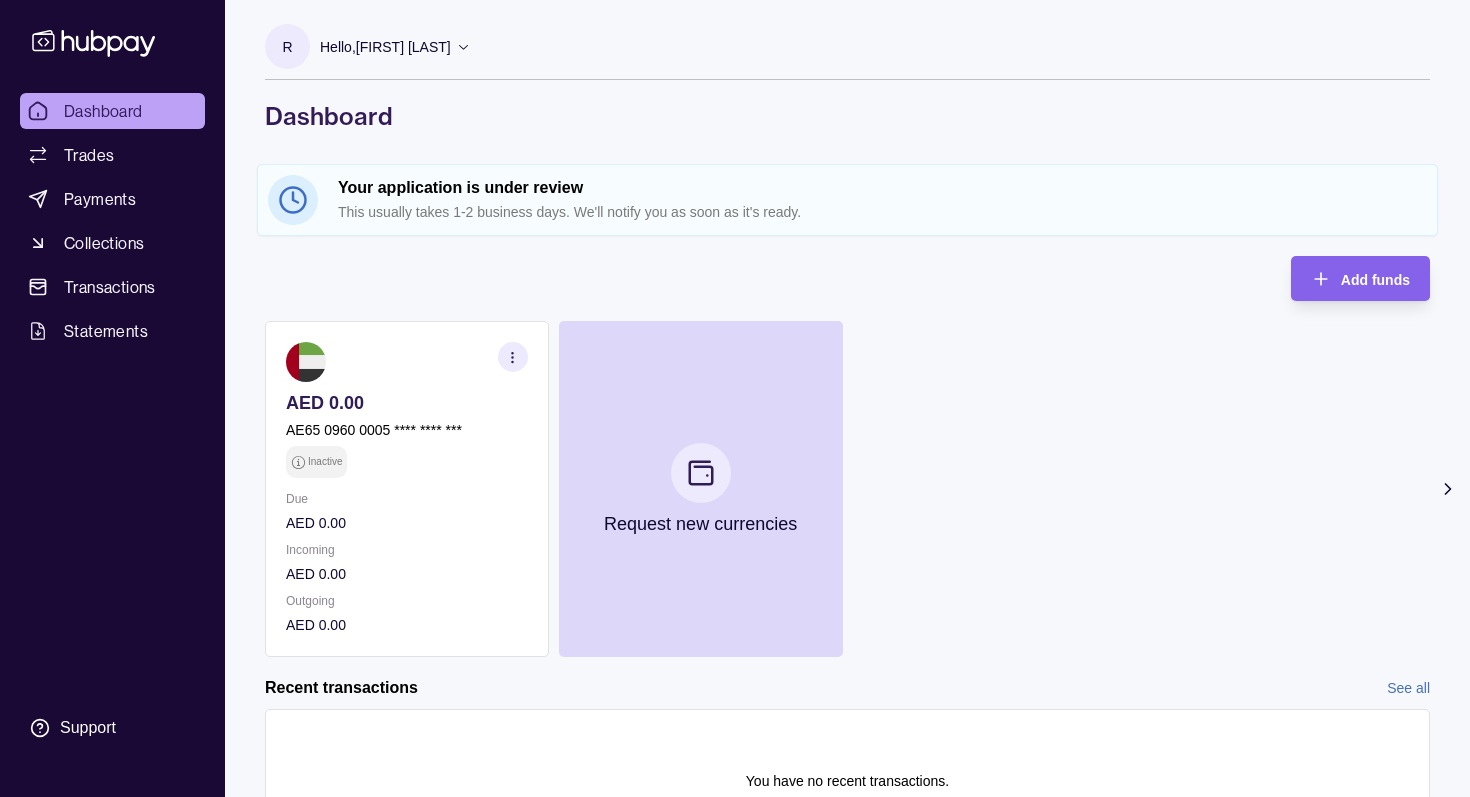 click on "This usually takes 1-2 business days. We'll notify you as soon as it's ready." at bounding box center (882, 212) 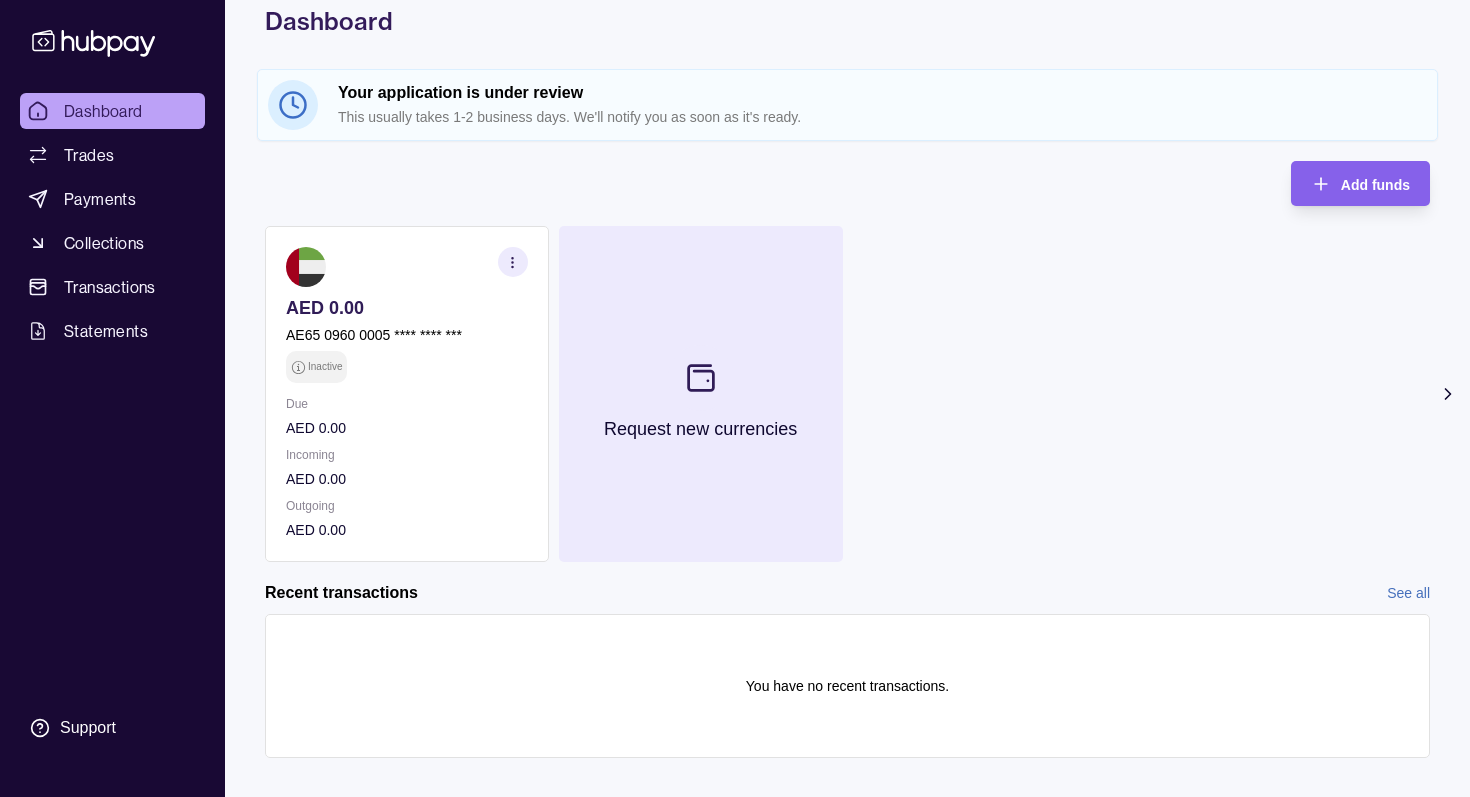 scroll, scrollTop: 120, scrollLeft: 0, axis: vertical 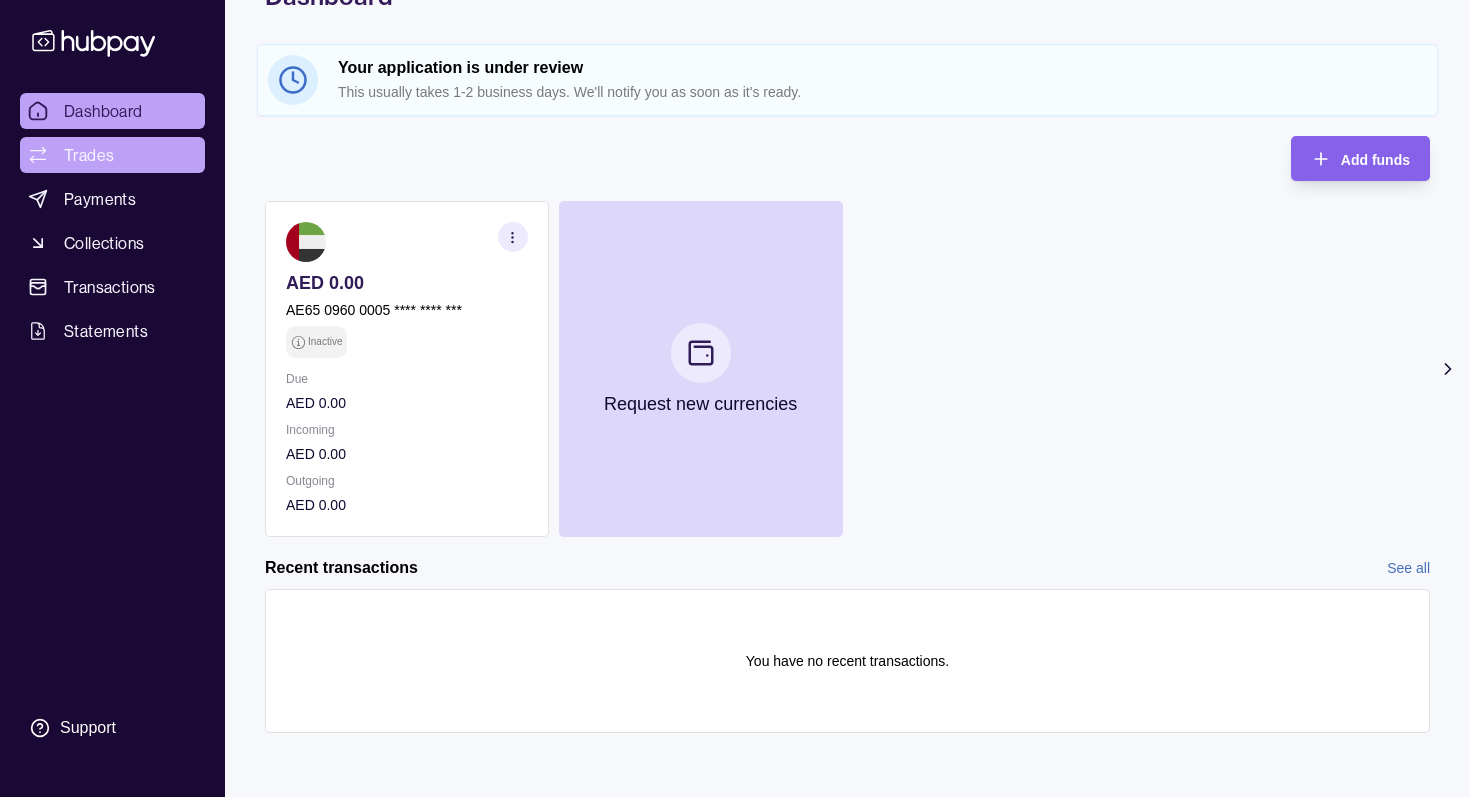click on "Trades" at bounding box center [89, 155] 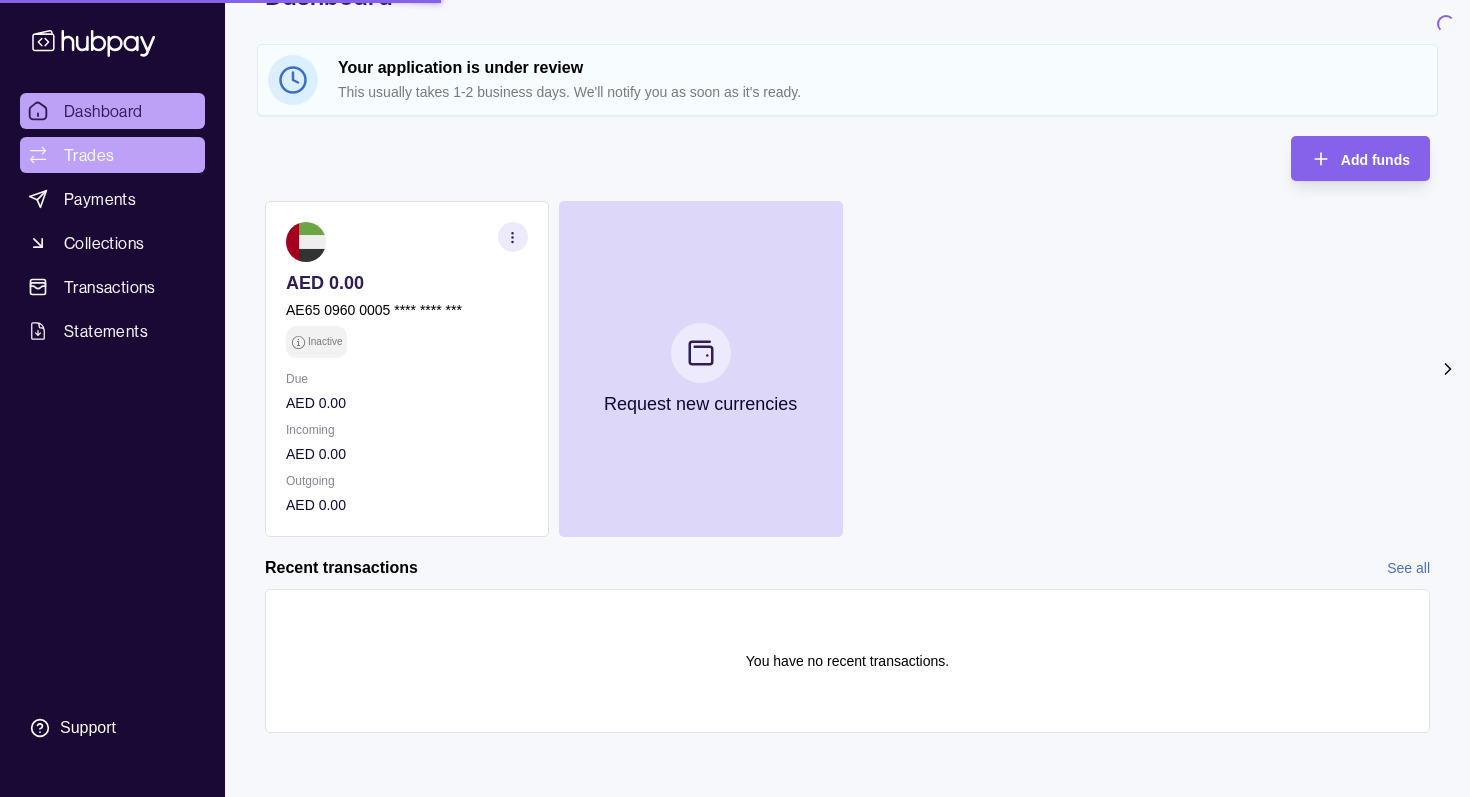 scroll, scrollTop: 0, scrollLeft: 0, axis: both 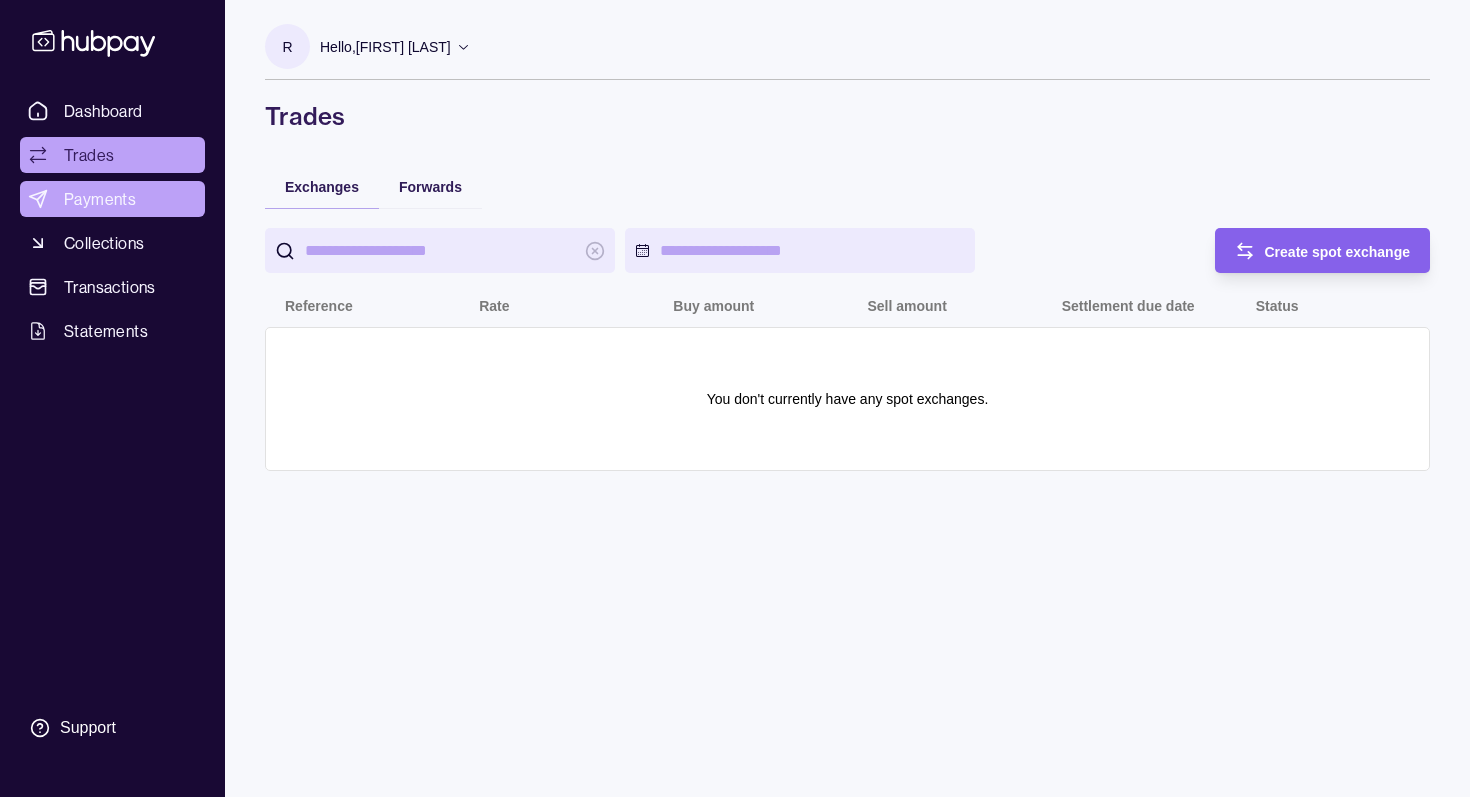 click on "Payments" at bounding box center [100, 199] 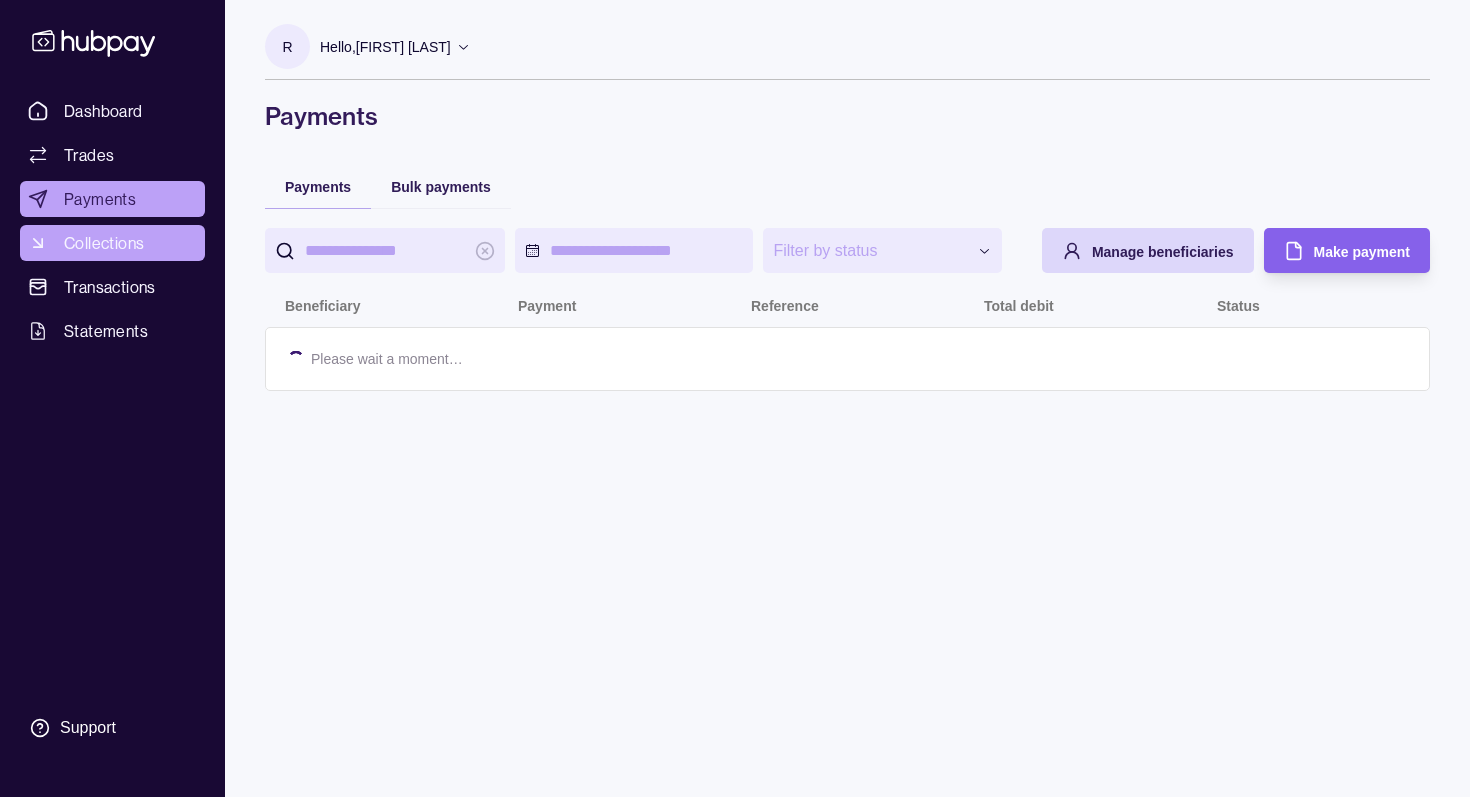 click on "Collections" at bounding box center [104, 243] 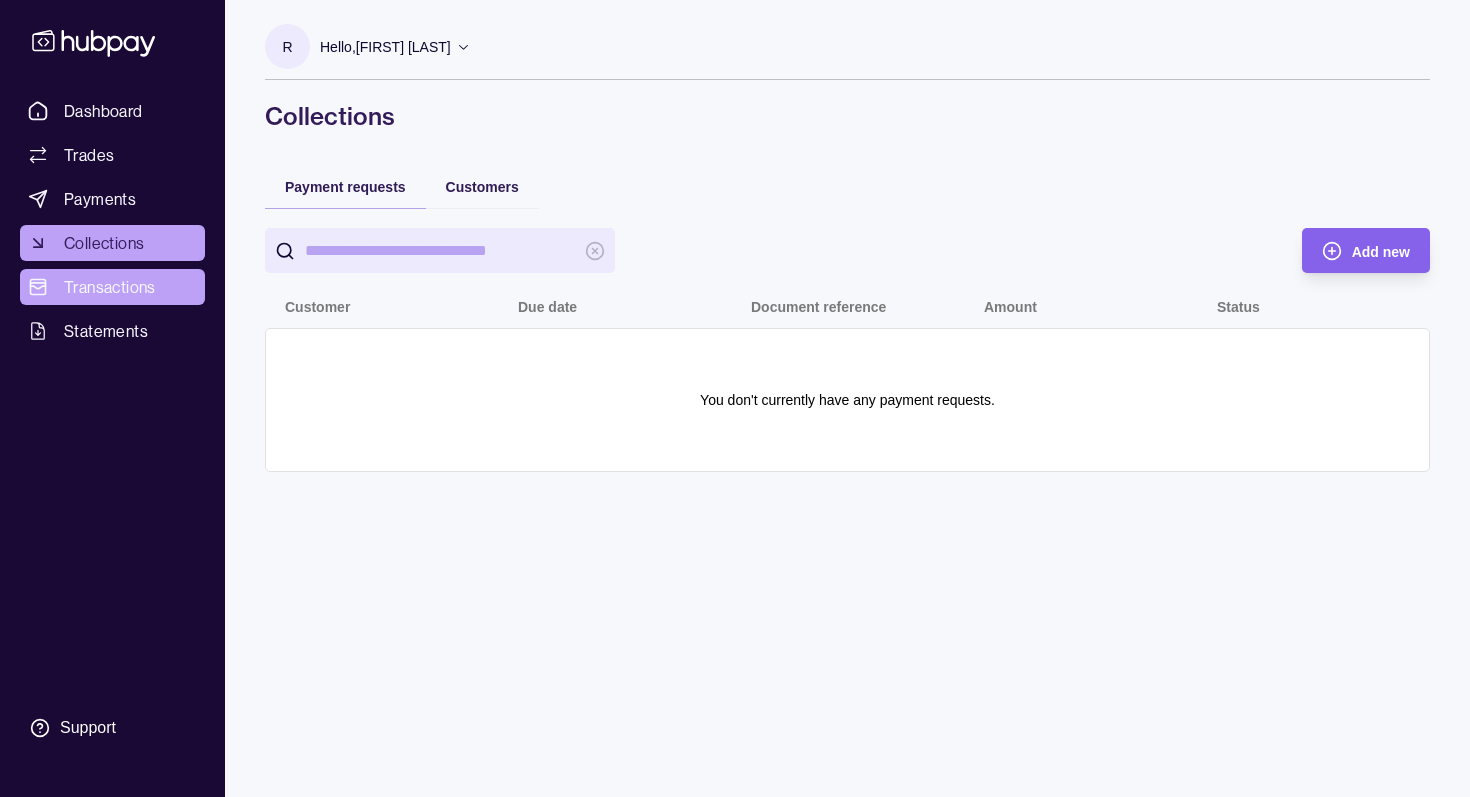 click on "Transactions" at bounding box center [110, 287] 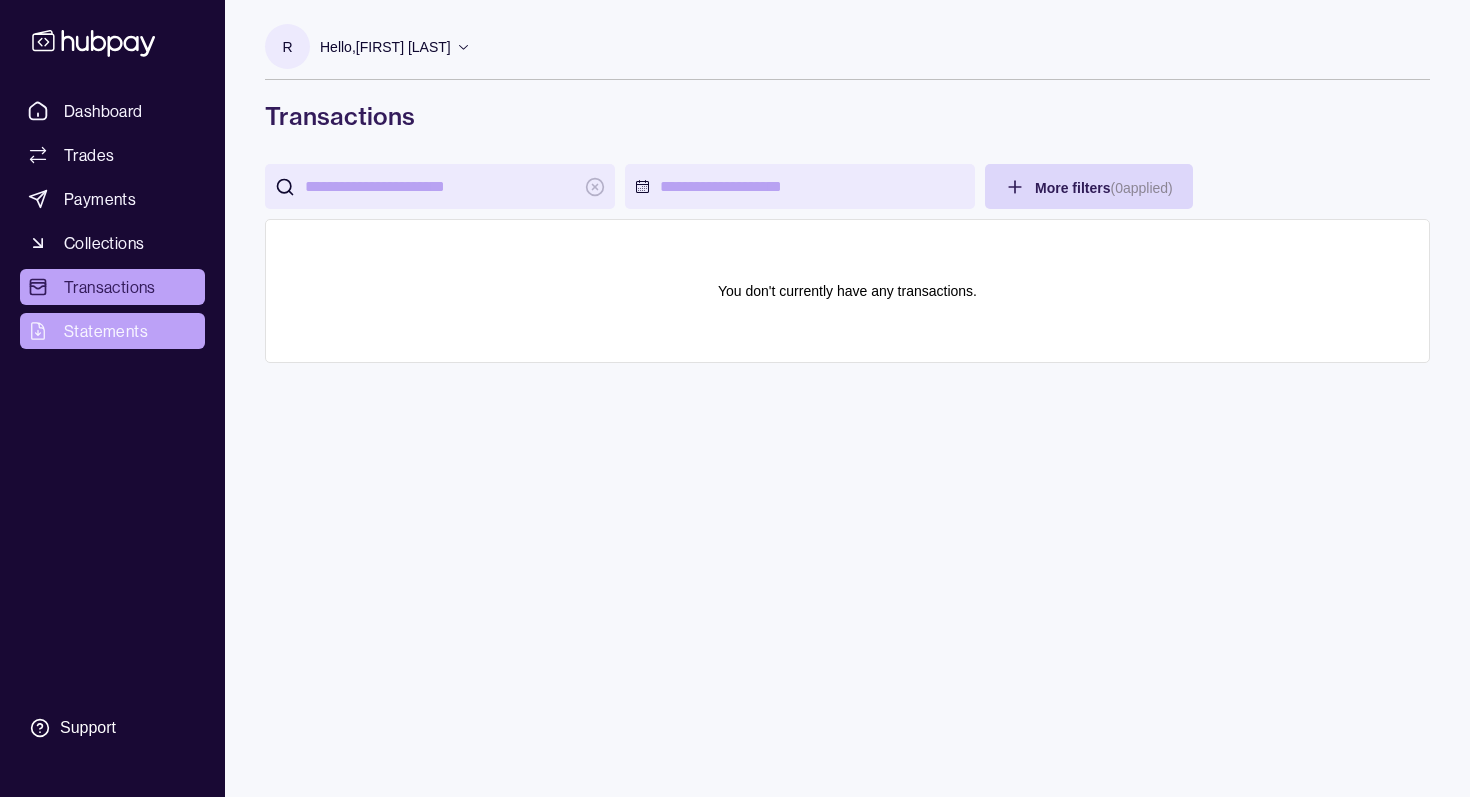 click on "Statements" at bounding box center [106, 331] 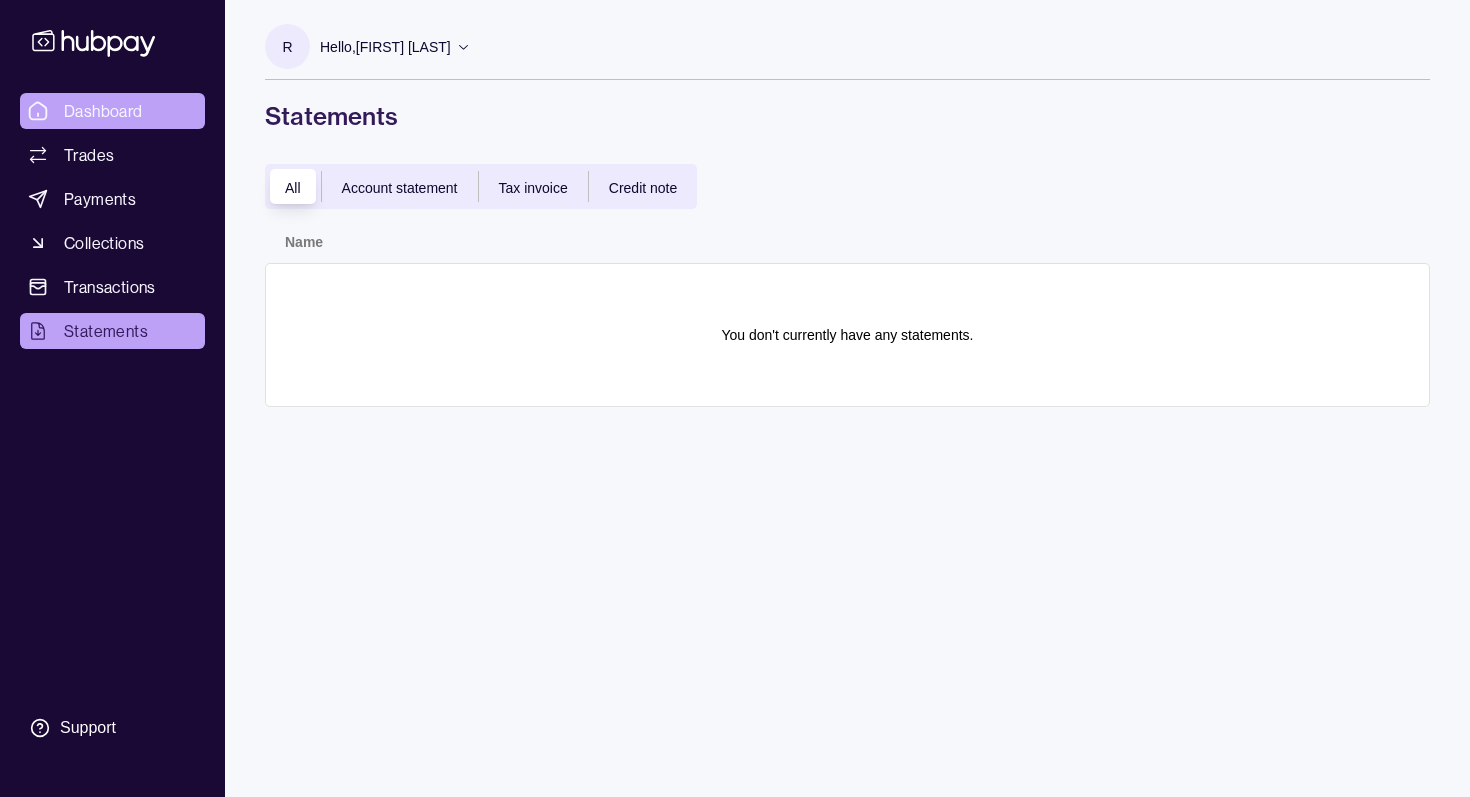 click on "Dashboard" at bounding box center (112, 111) 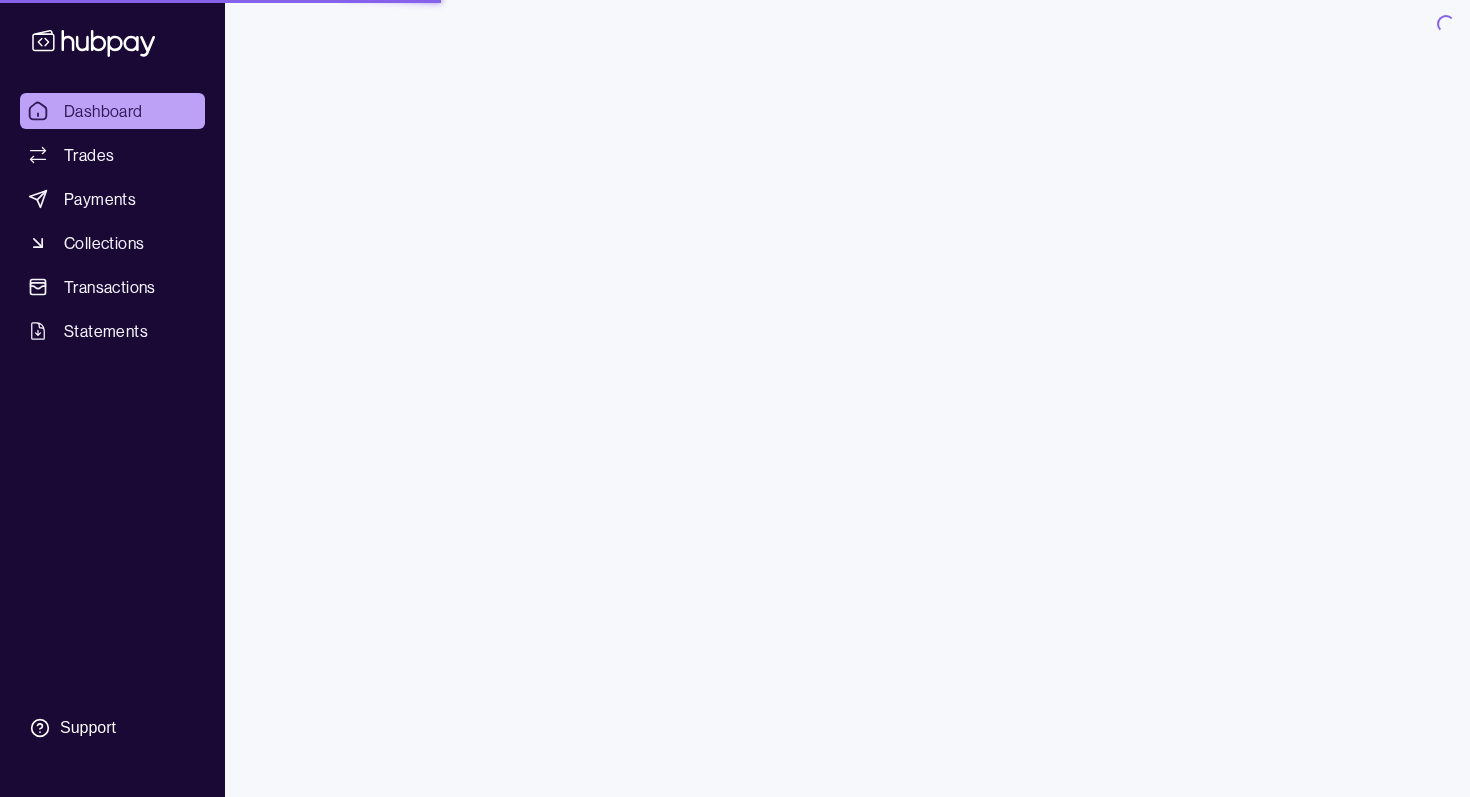 scroll, scrollTop: 0, scrollLeft: 0, axis: both 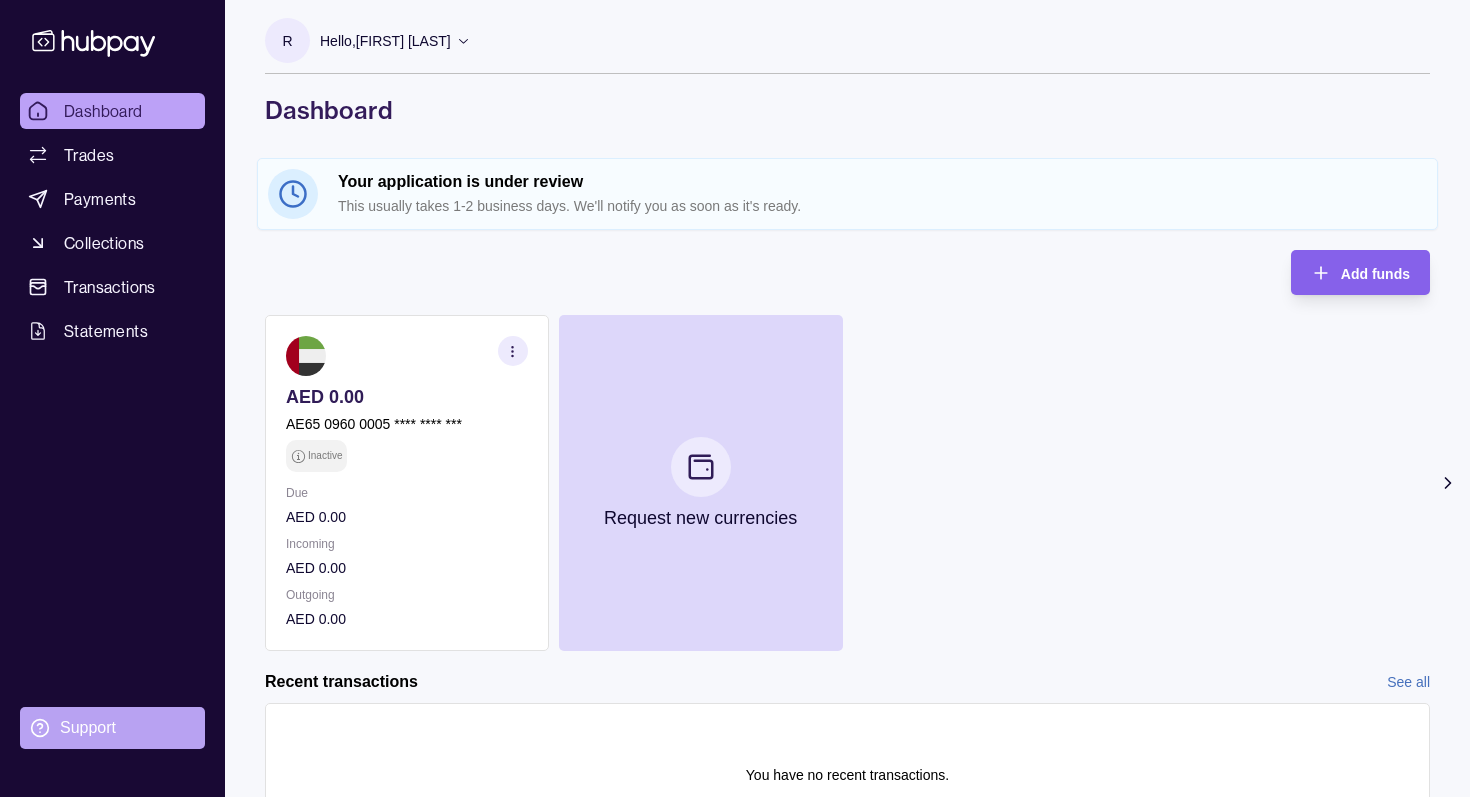 click on "Support" at bounding box center [88, 728] 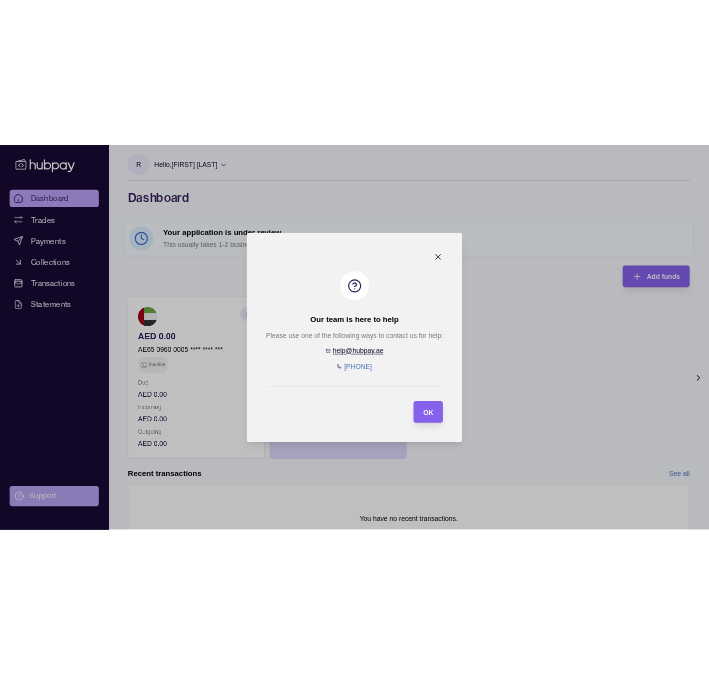 scroll, scrollTop: 3, scrollLeft: 0, axis: vertical 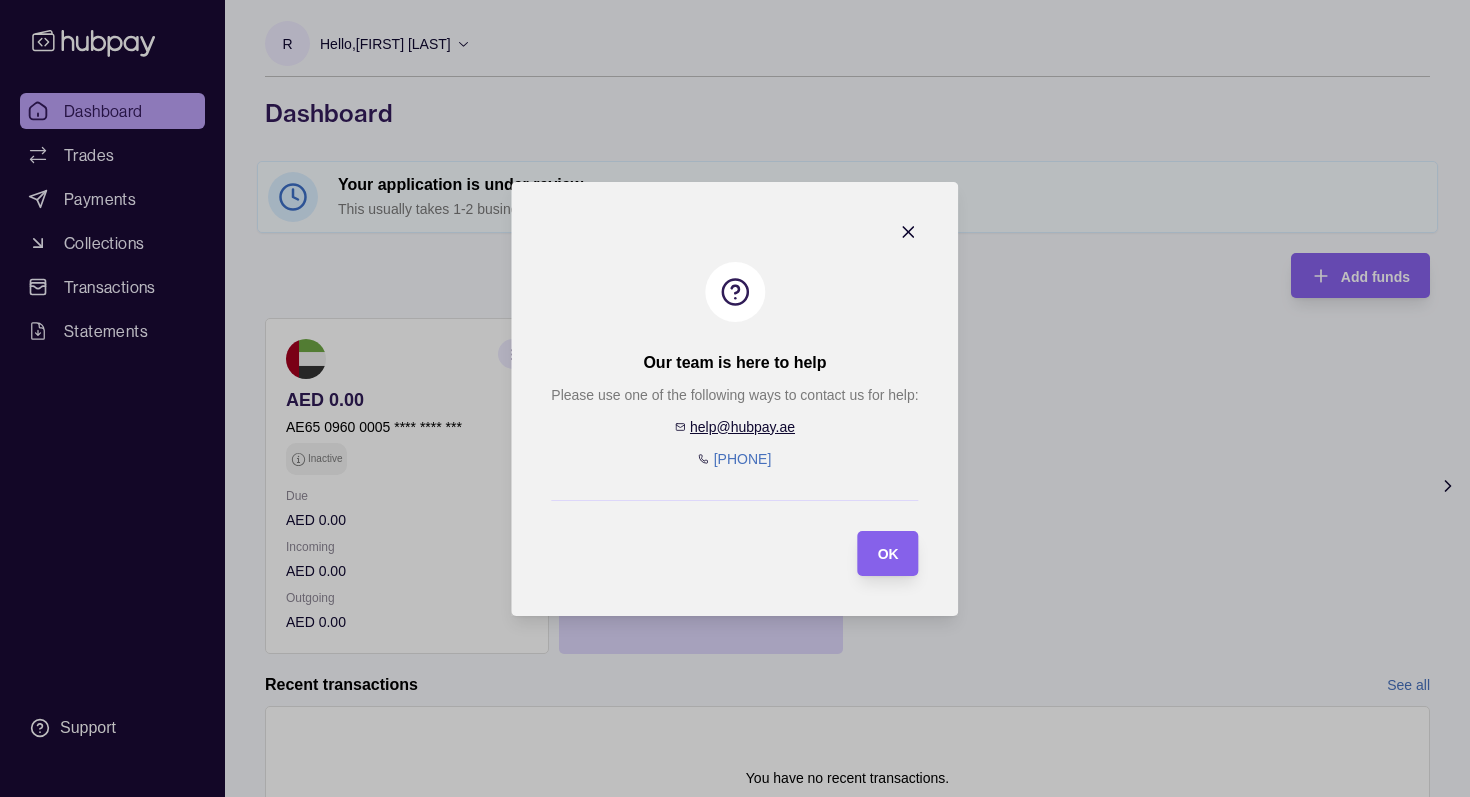 click on "[PHONE]" at bounding box center [743, 459] 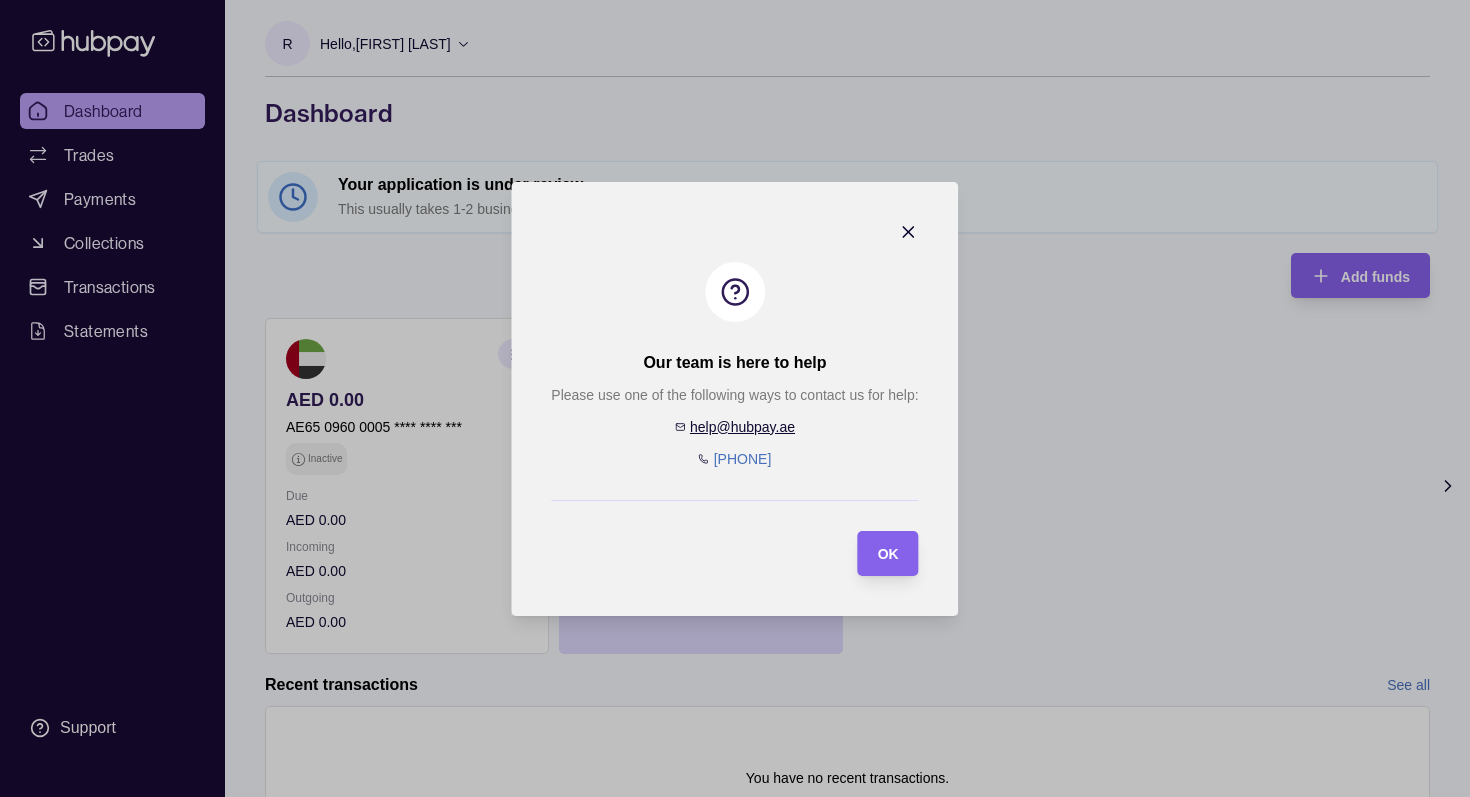 click 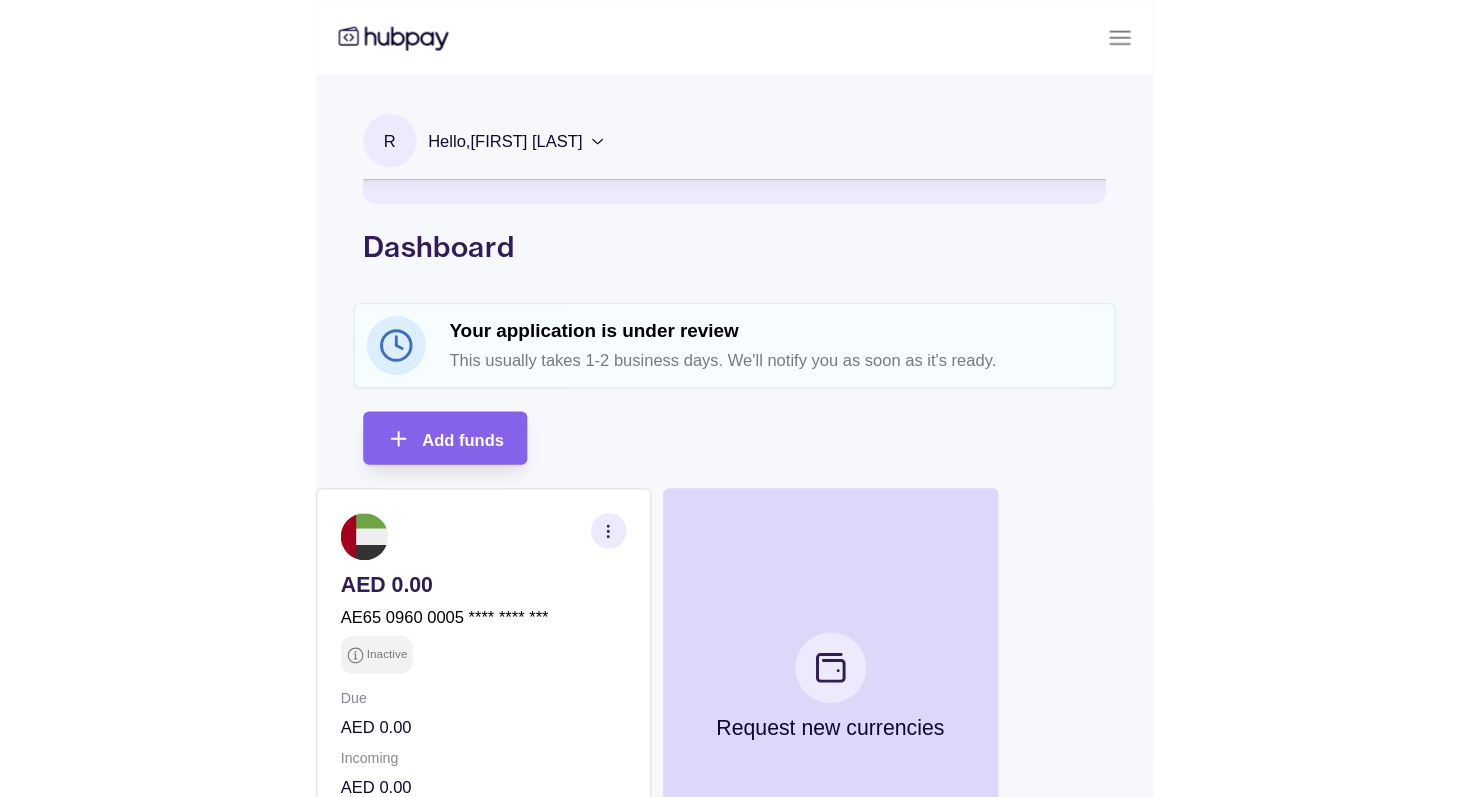 scroll, scrollTop: 0, scrollLeft: 0, axis: both 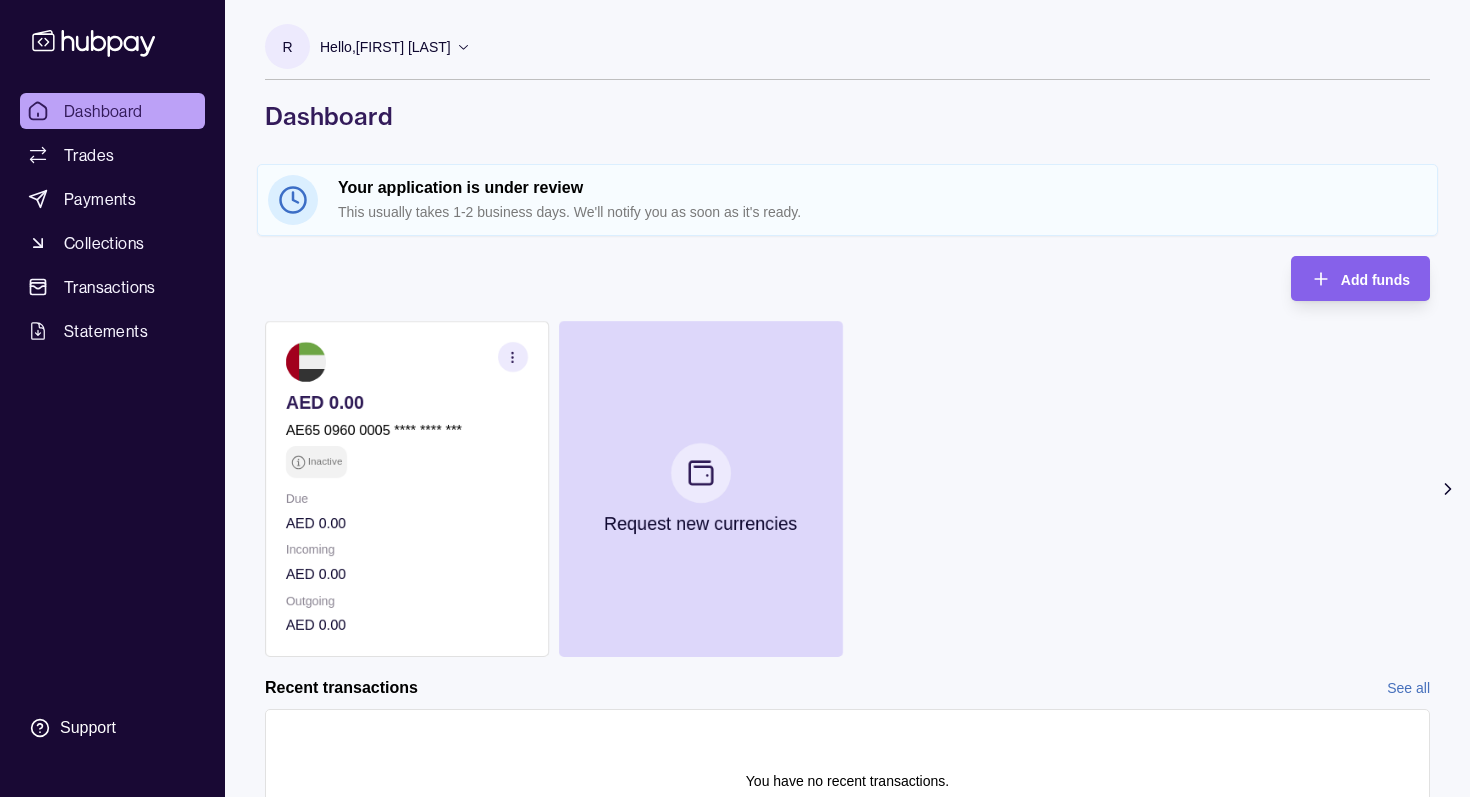 click 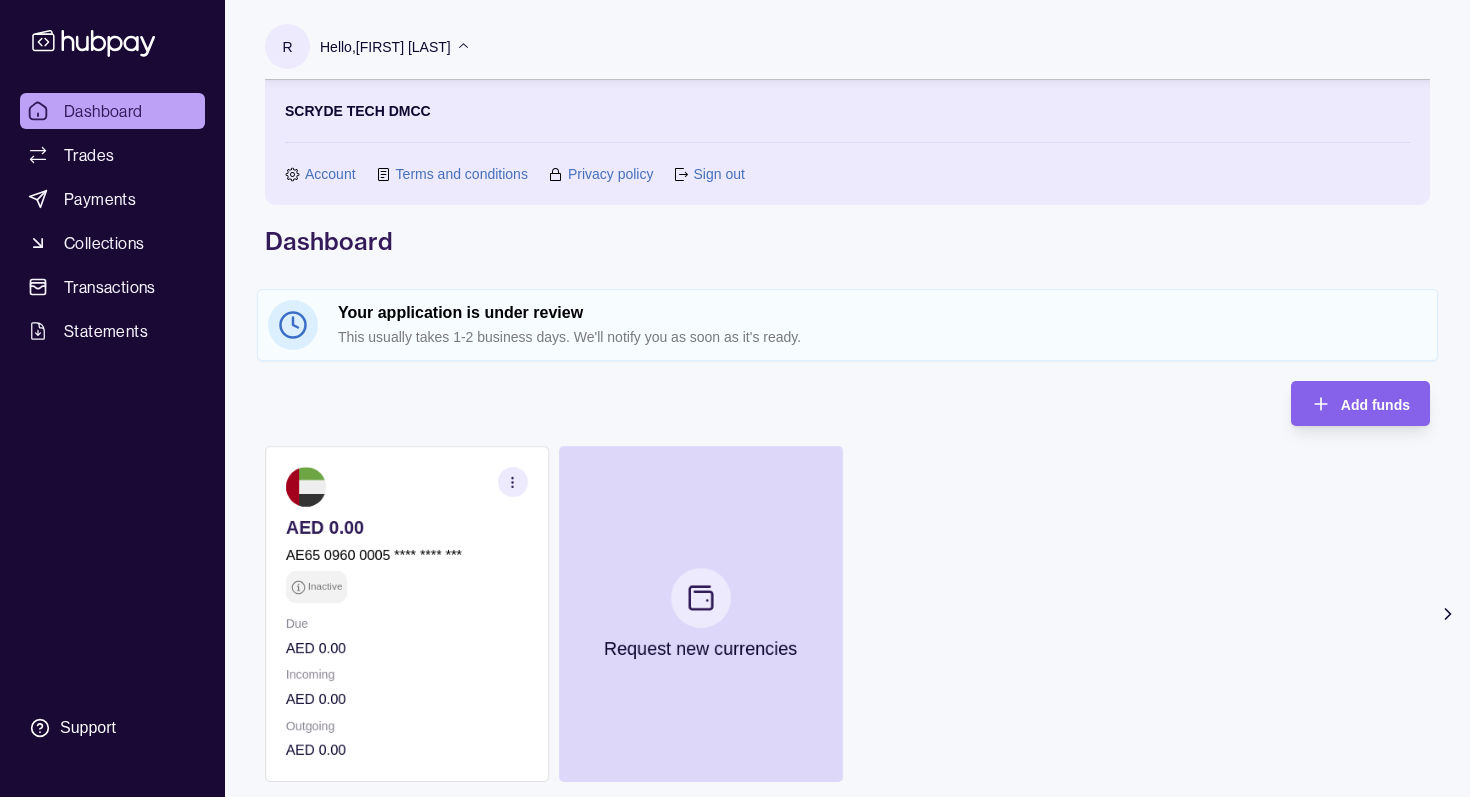 click on "Account" at bounding box center [330, 174] 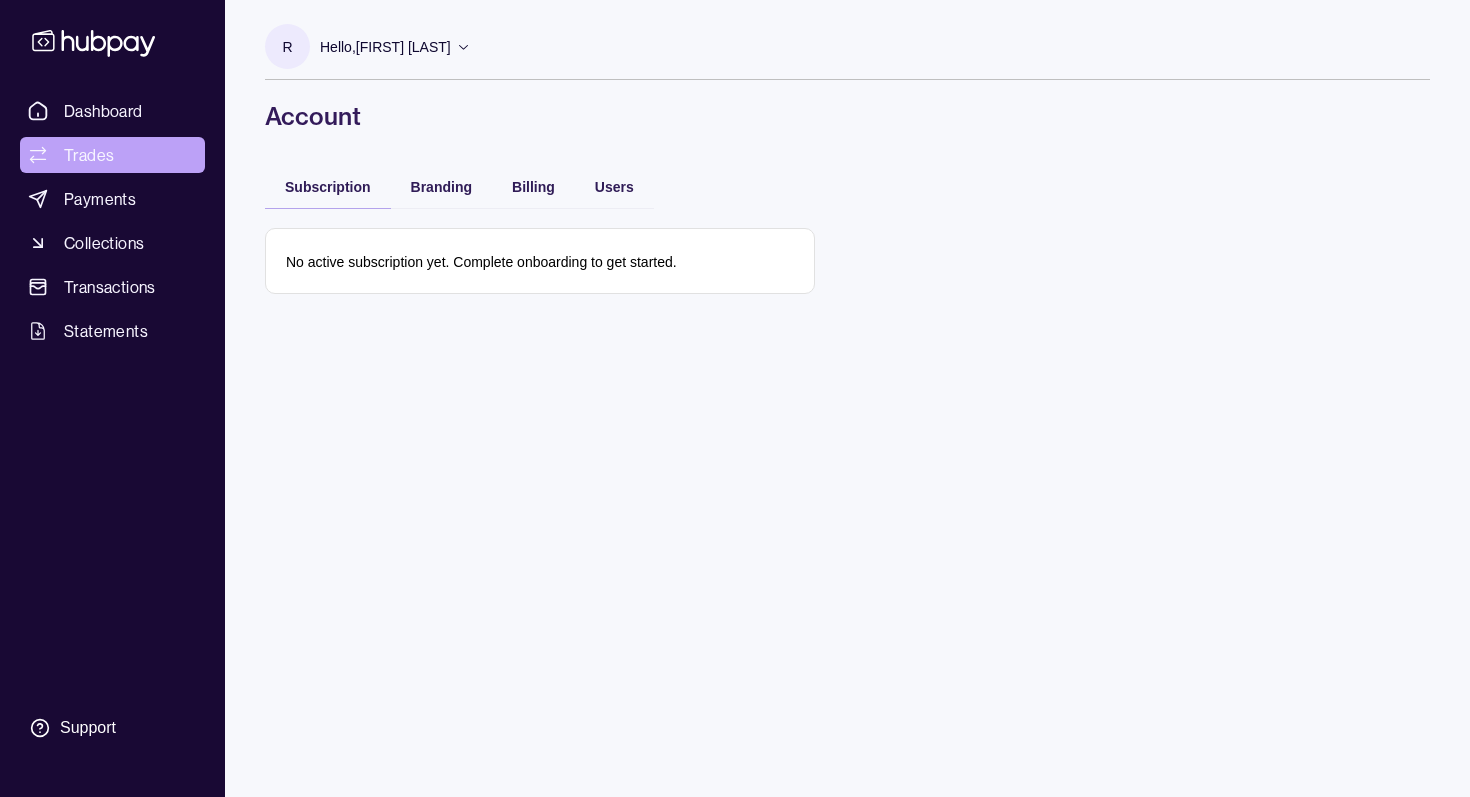click on "Trades" at bounding box center [112, 155] 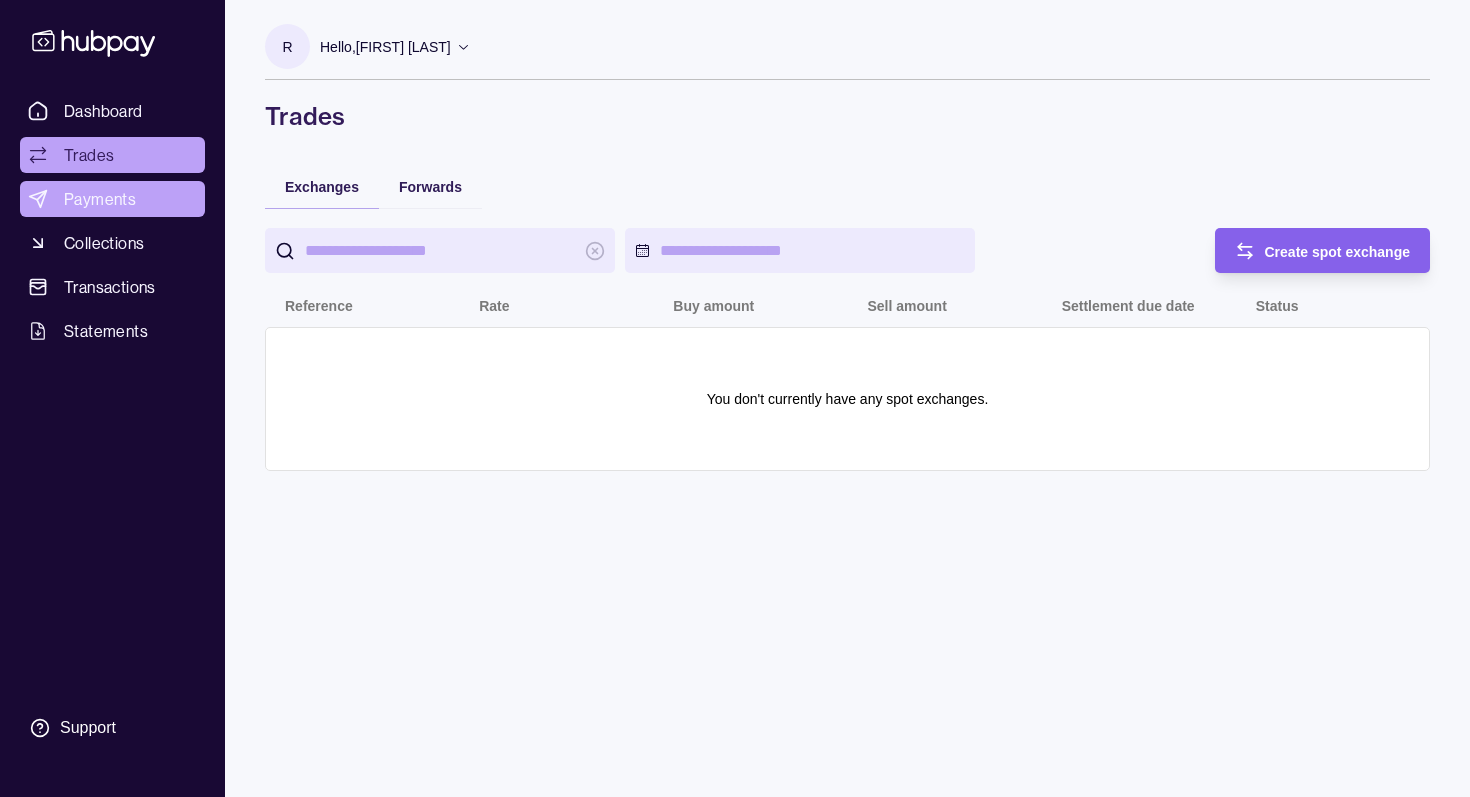 click on "Payments" at bounding box center [100, 199] 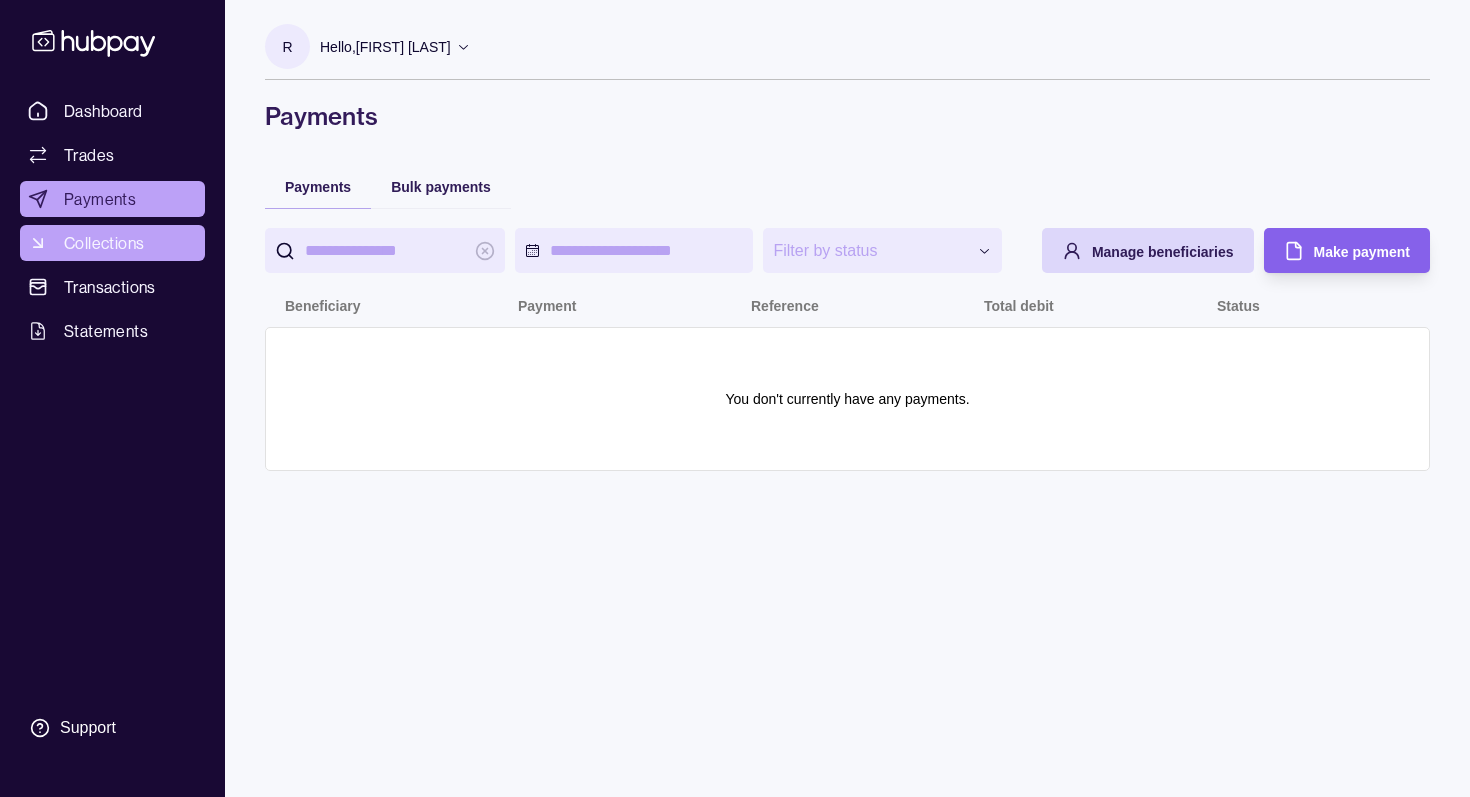 click on "Collections" at bounding box center (104, 243) 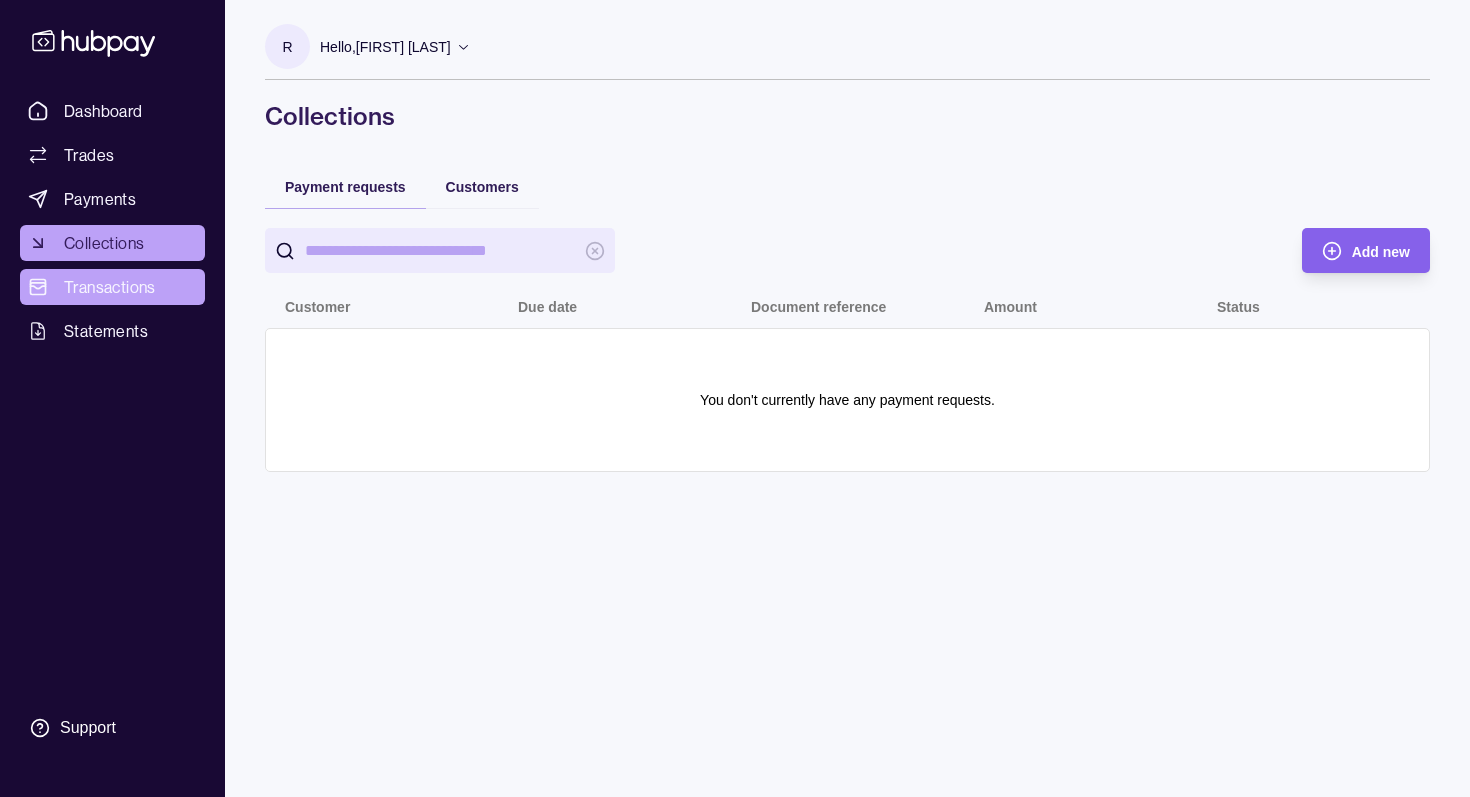 click on "Transactions" at bounding box center [110, 287] 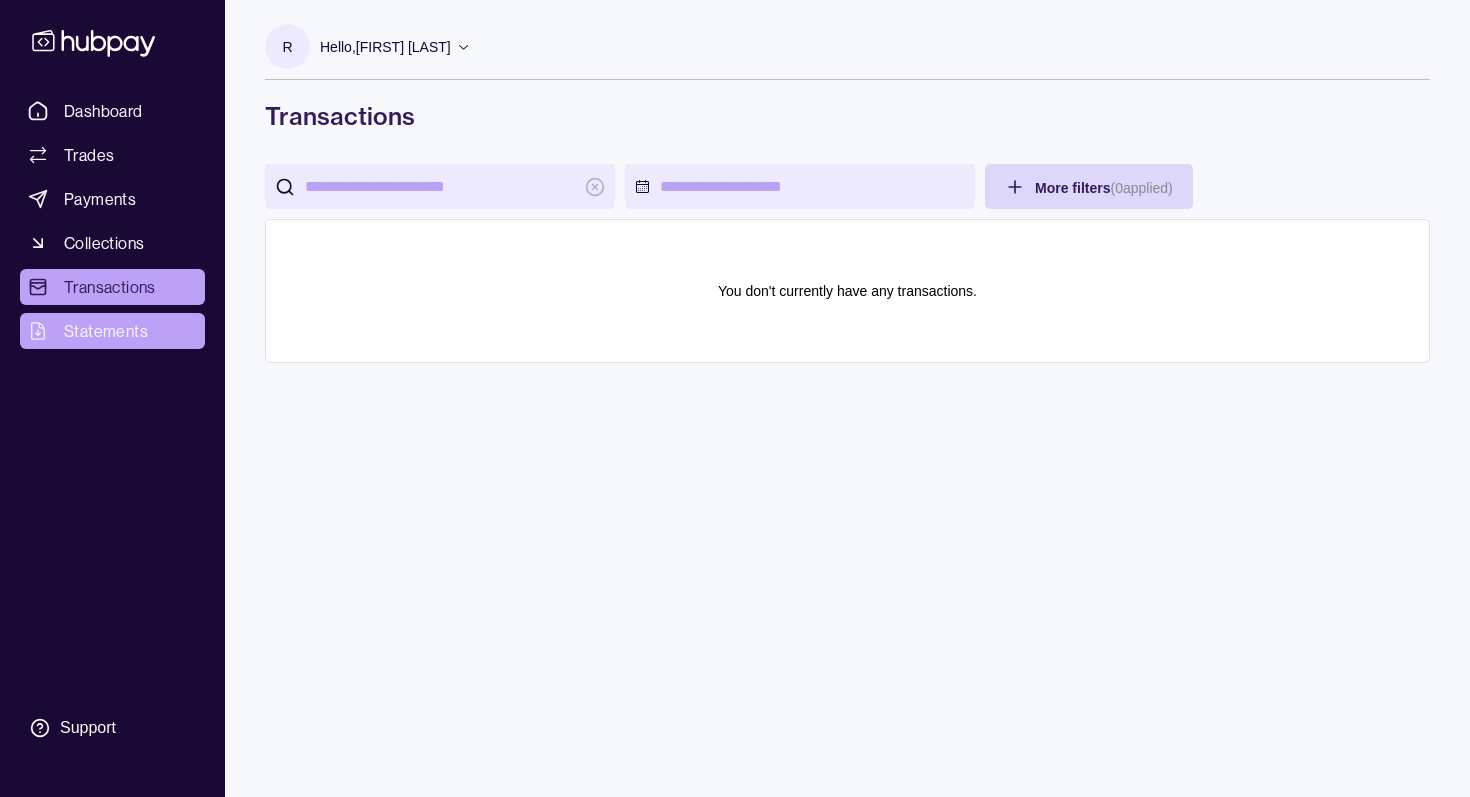 click on "Statements" at bounding box center [106, 331] 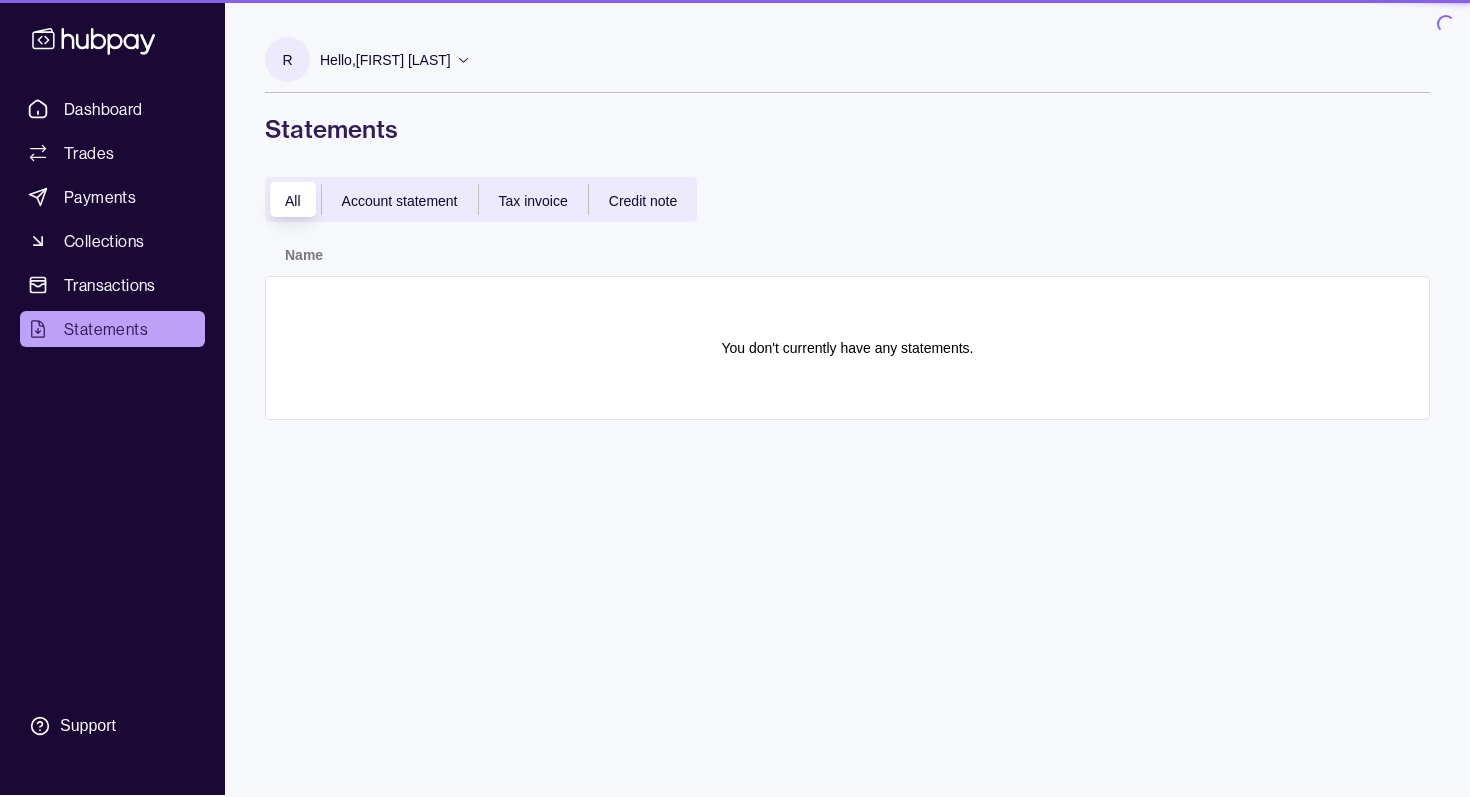 scroll, scrollTop: 0, scrollLeft: 0, axis: both 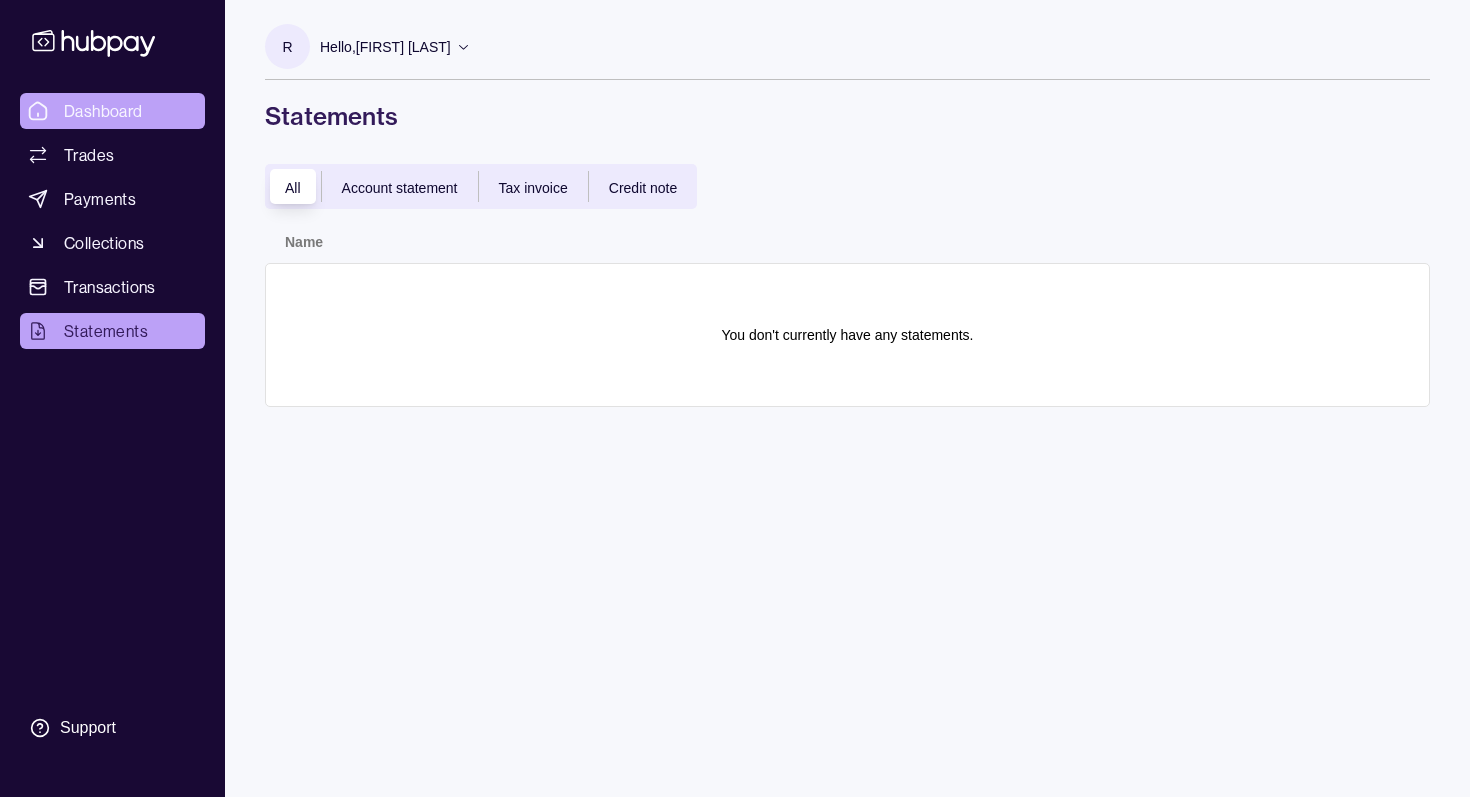 click on "Dashboard" at bounding box center [103, 111] 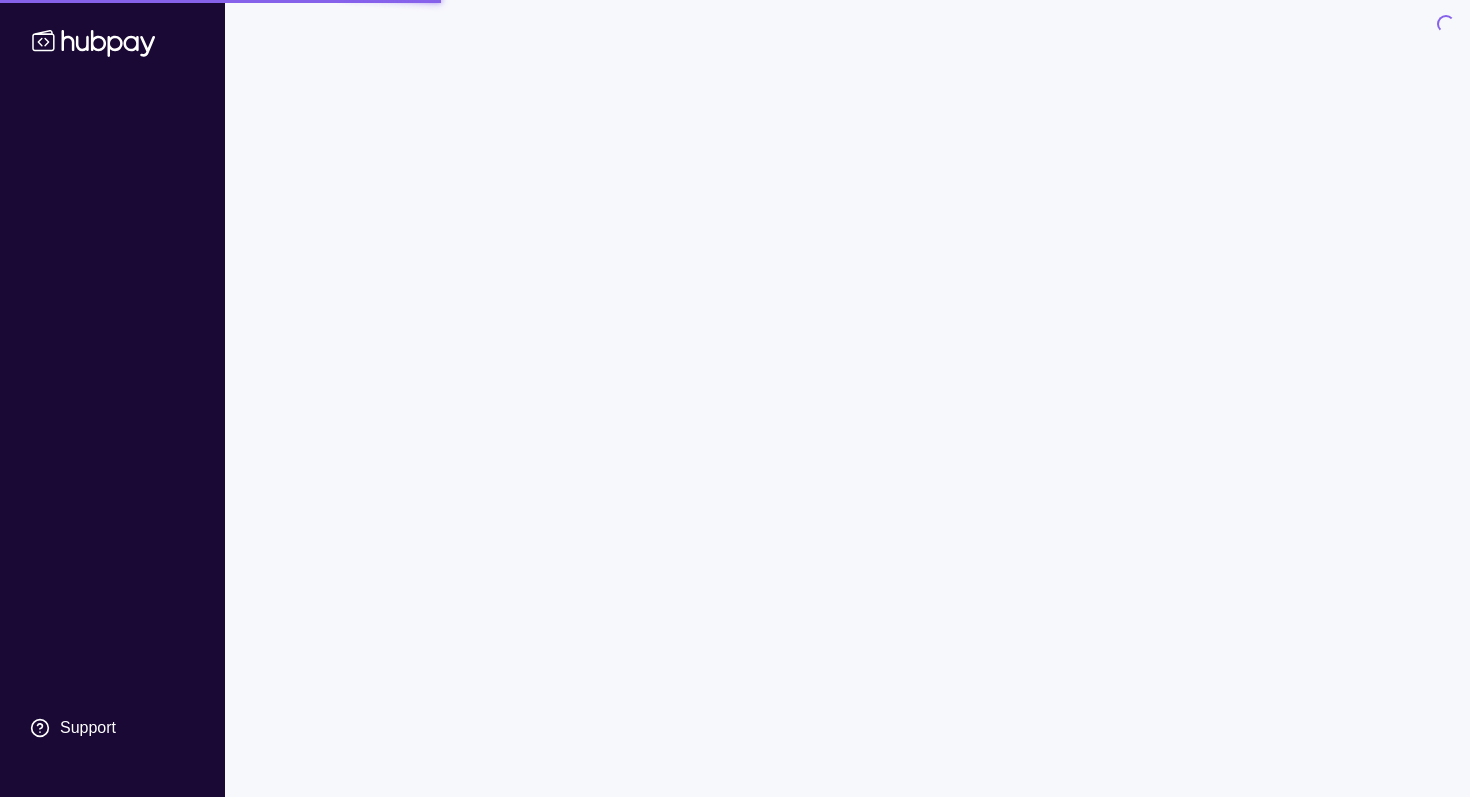 scroll, scrollTop: 0, scrollLeft: 0, axis: both 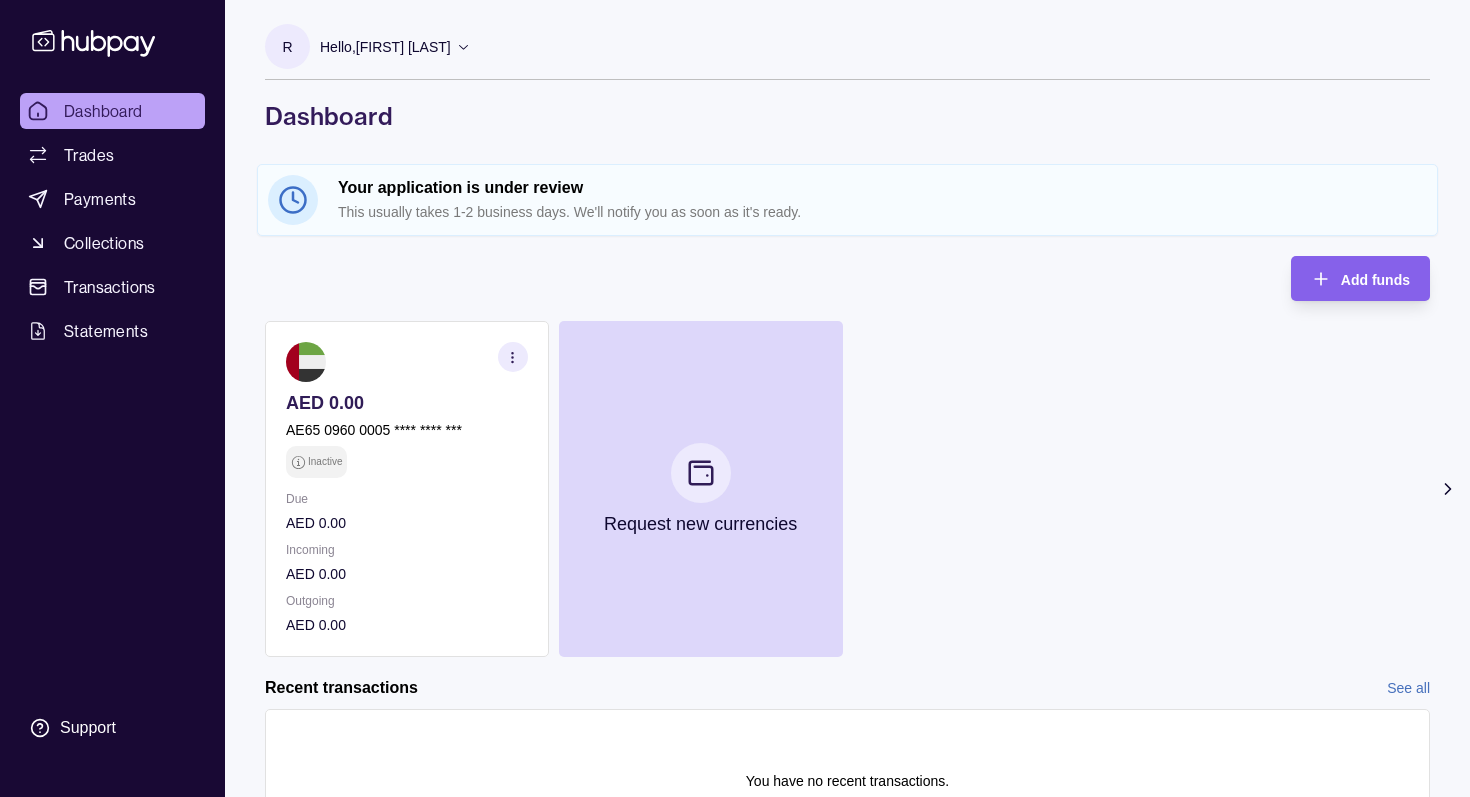 click 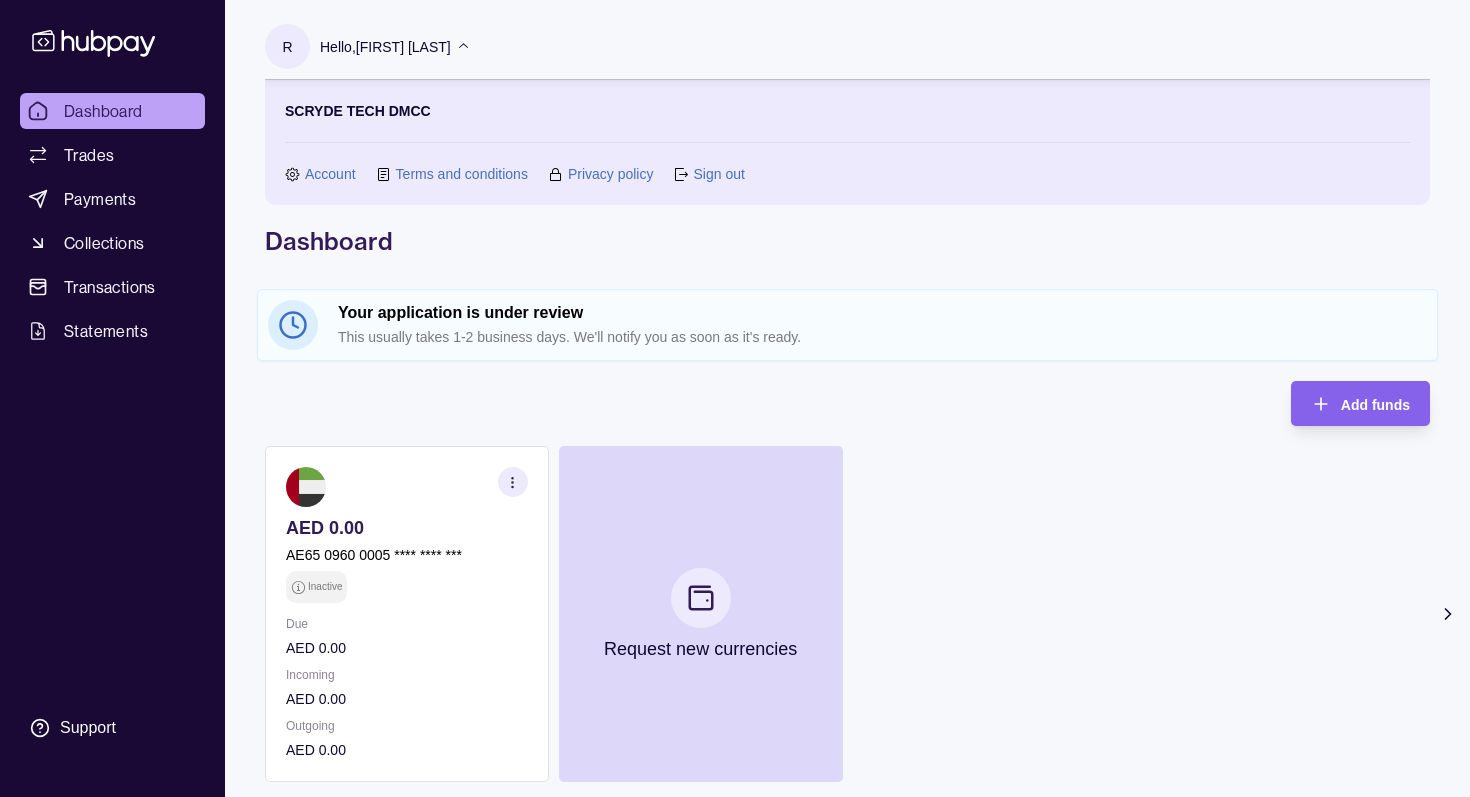 click on "Sign out" at bounding box center (718, 174) 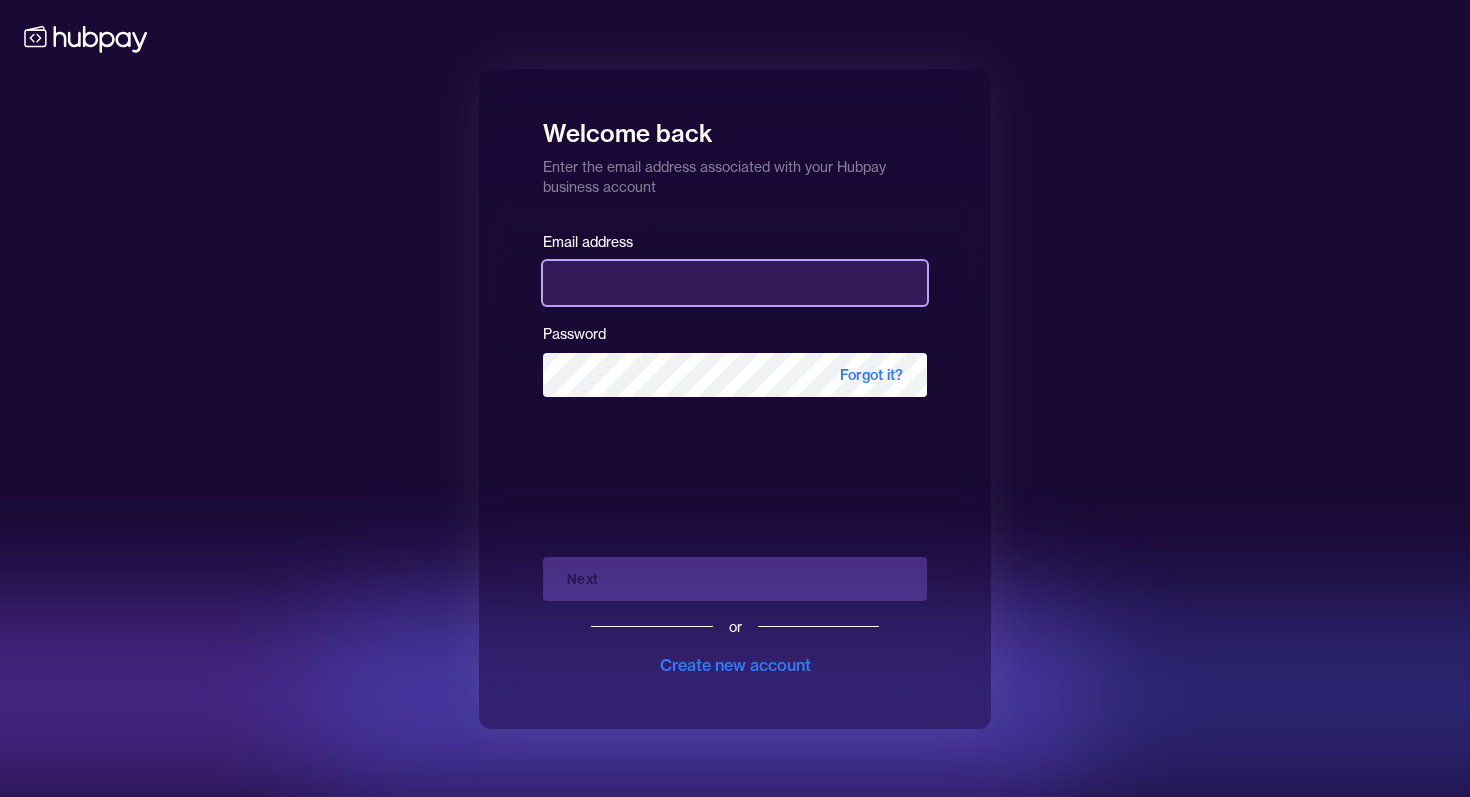 click at bounding box center [735, 283] 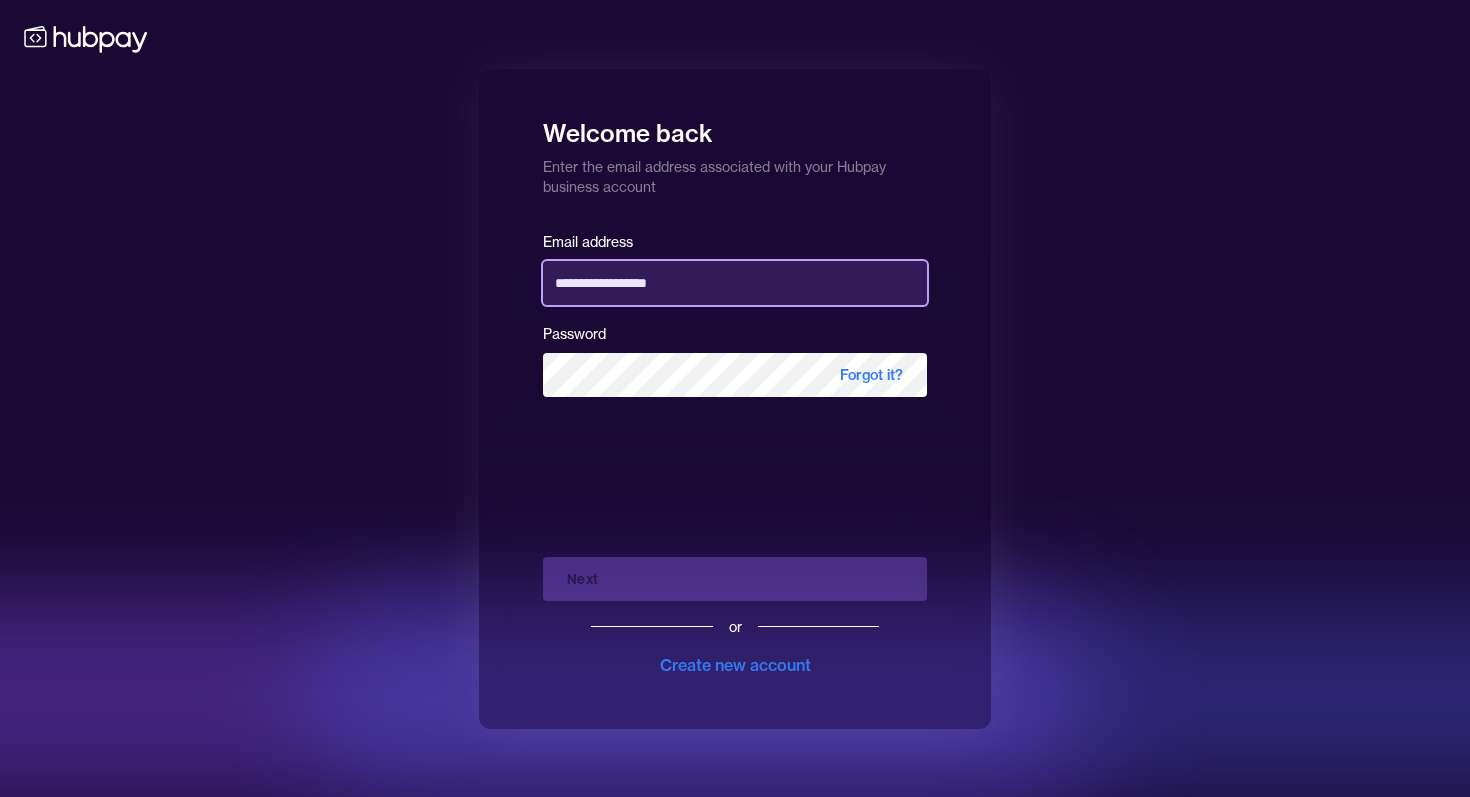 type on "**********" 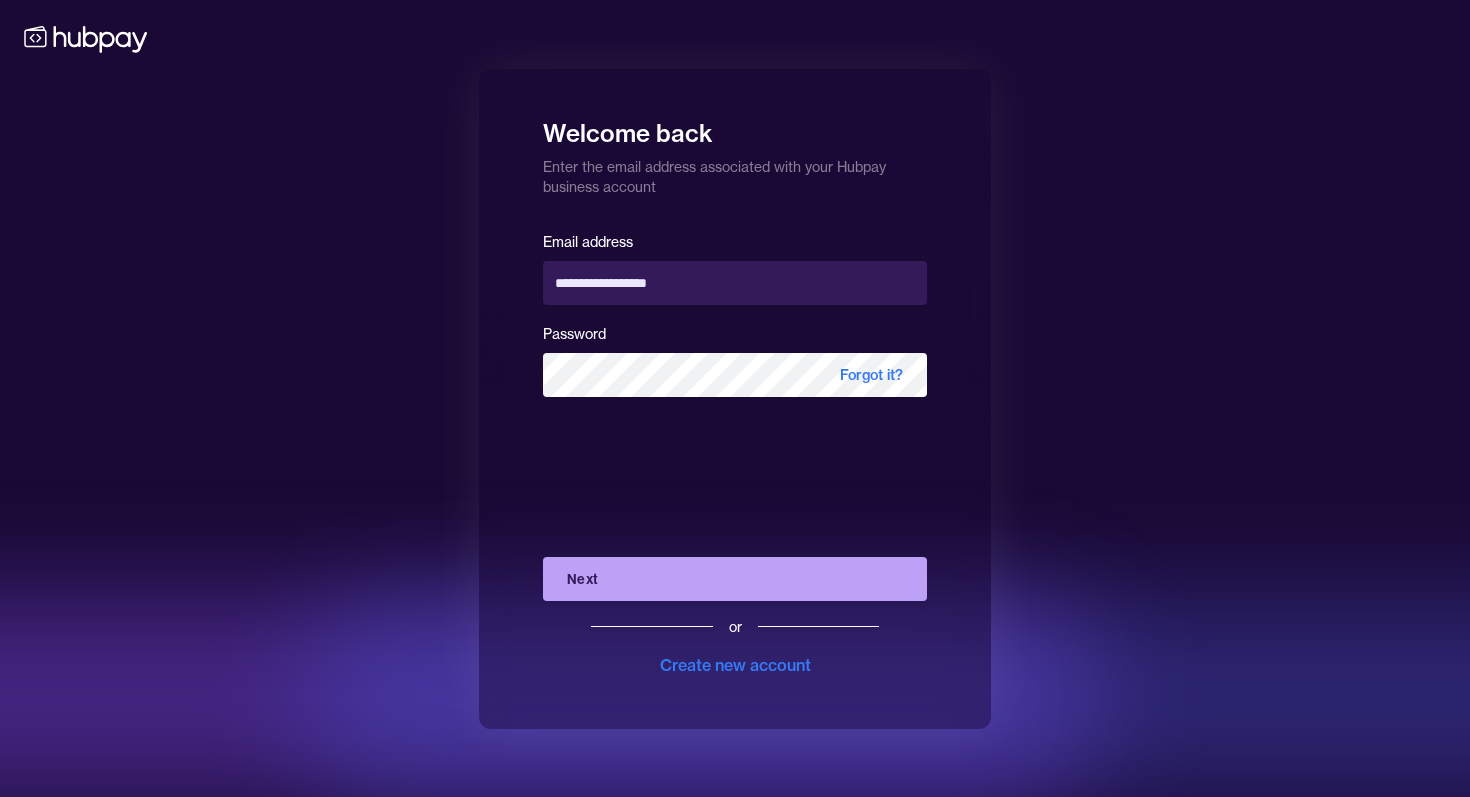 click on "Next" at bounding box center [735, 579] 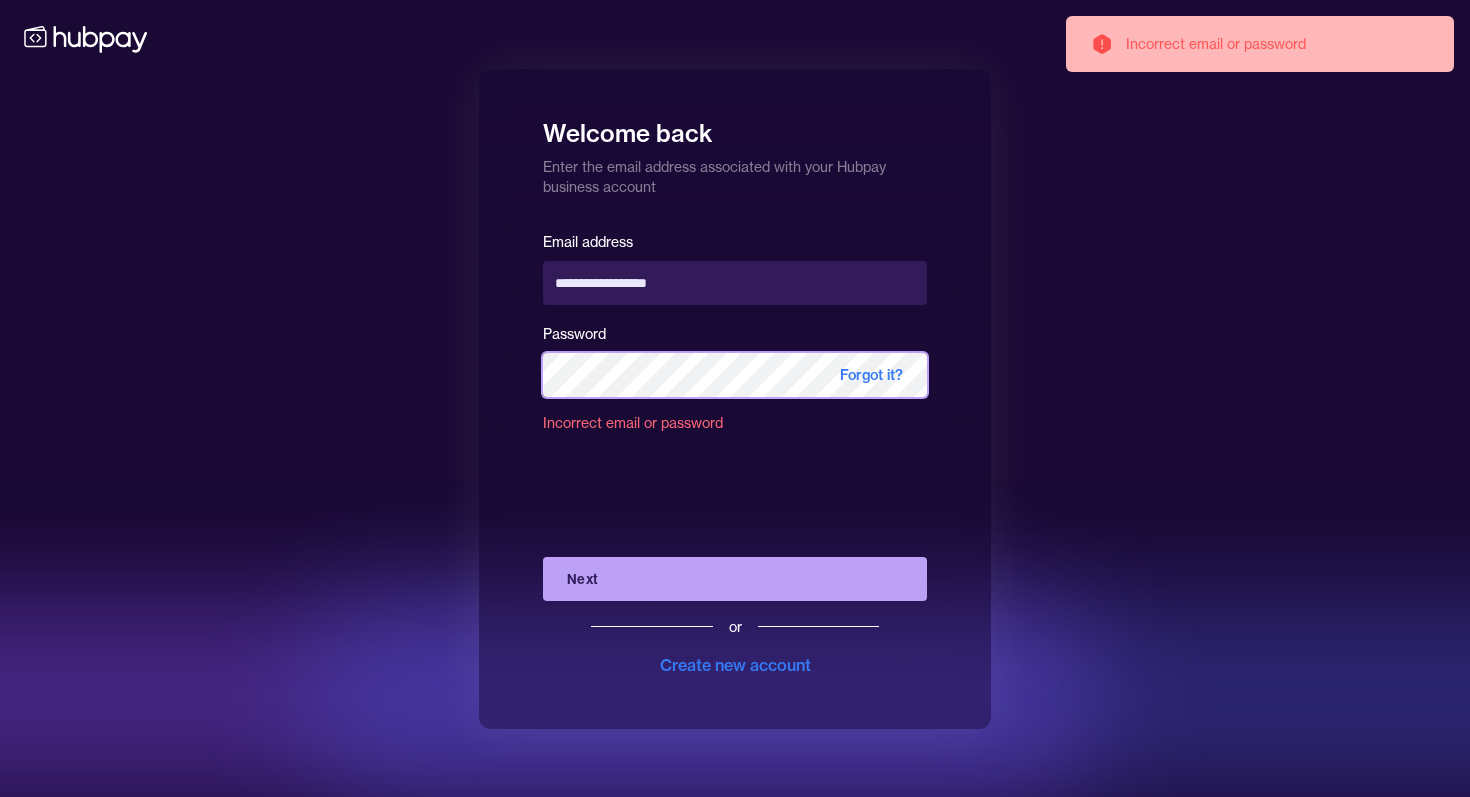 click on "**********" at bounding box center [735, 398] 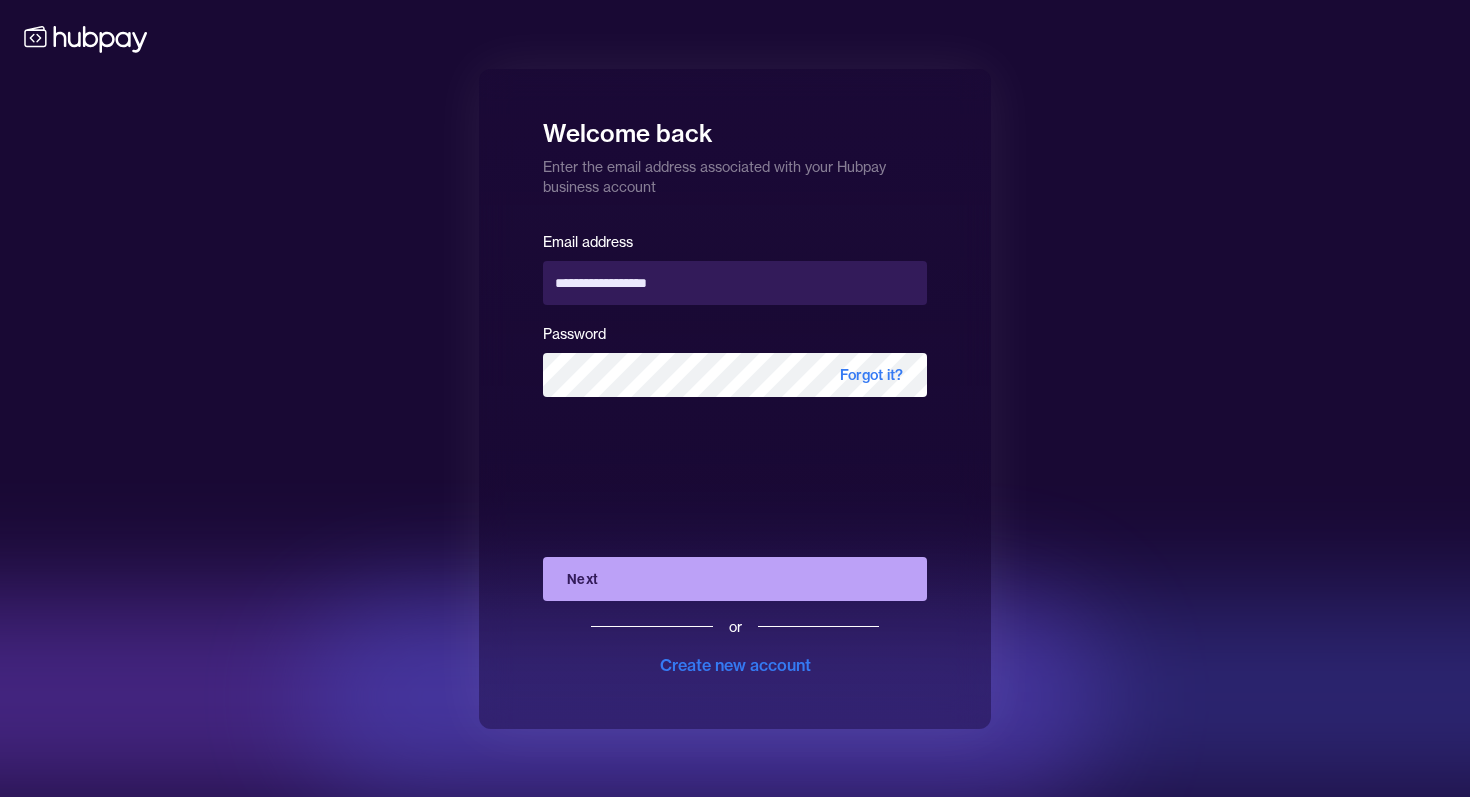 click on "Next" at bounding box center [735, 579] 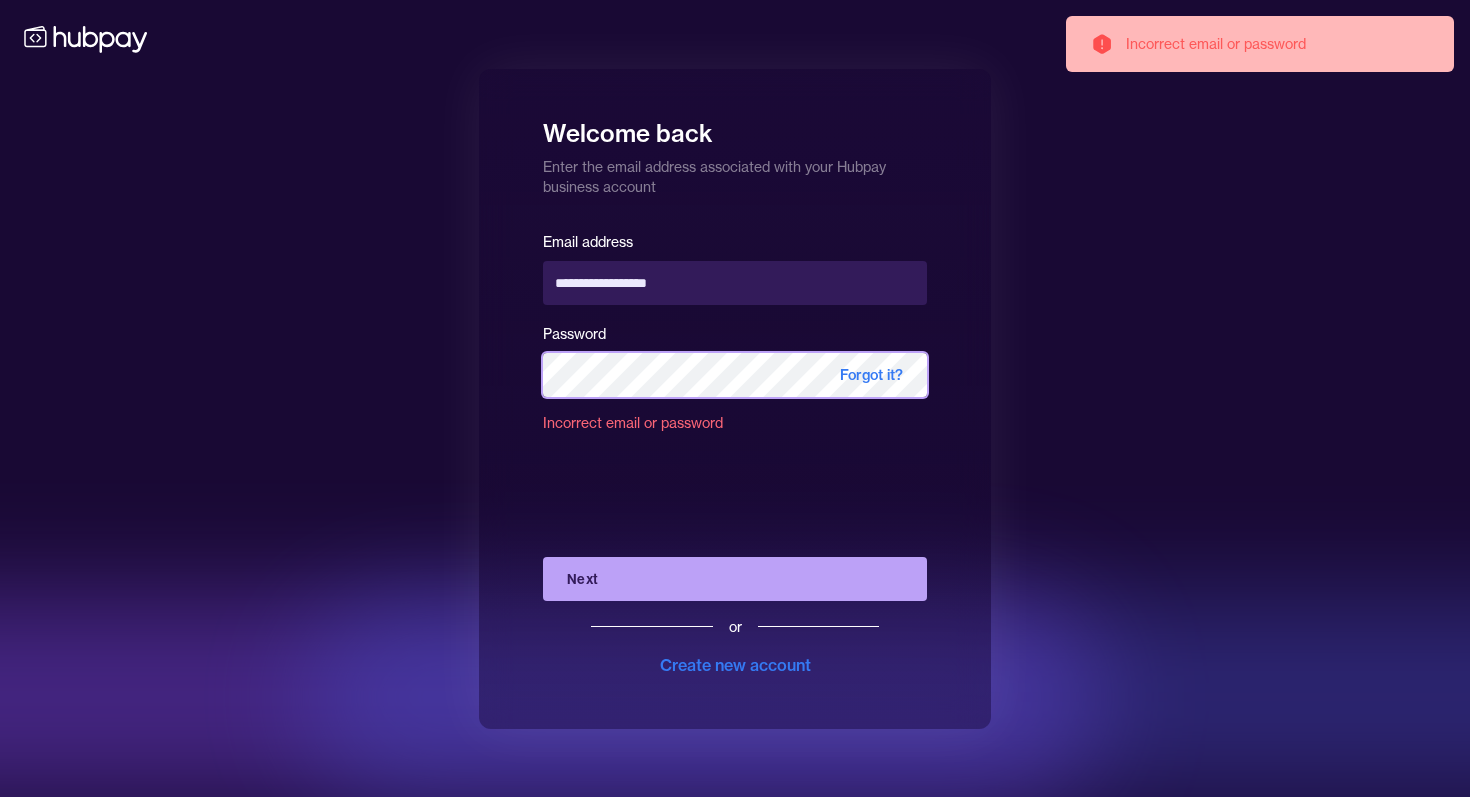 click on "**********" at bounding box center [735, 399] 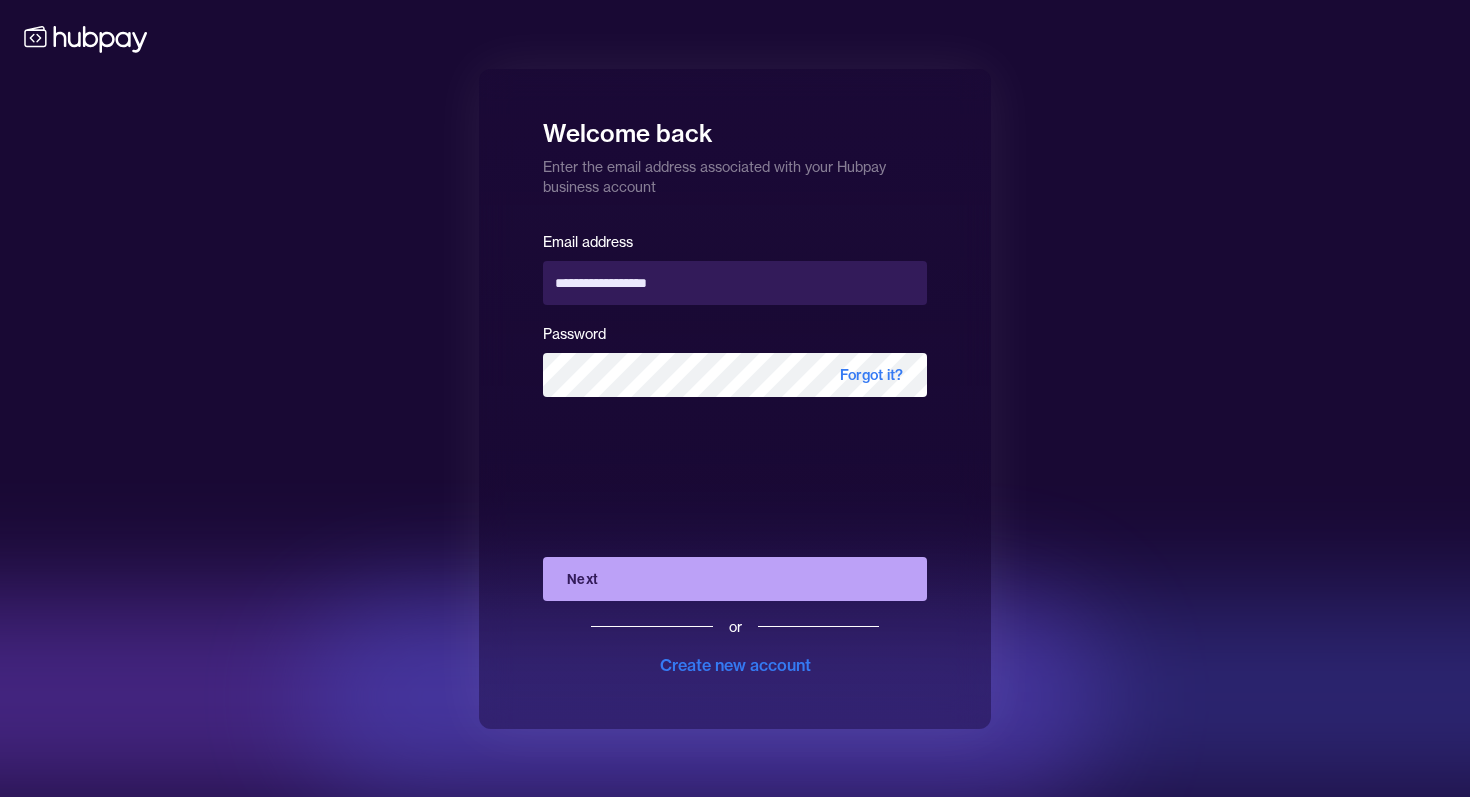 click 